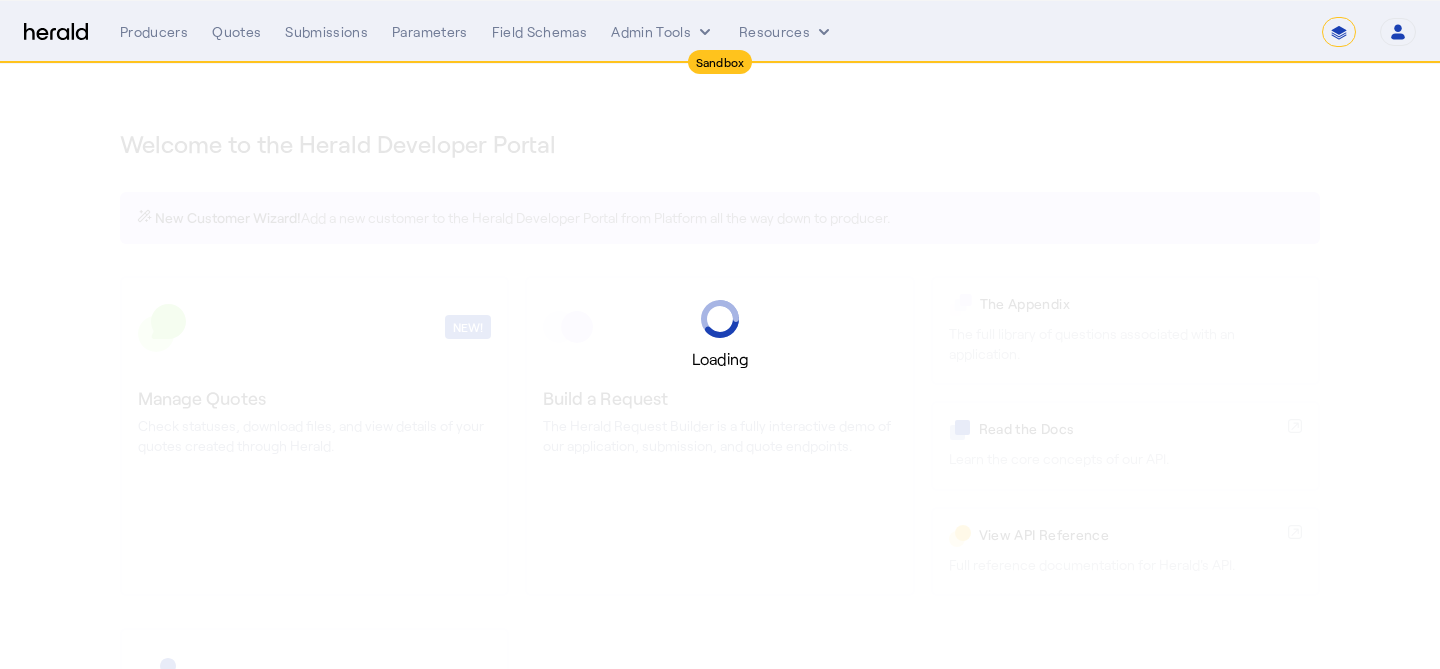 select on "*******" 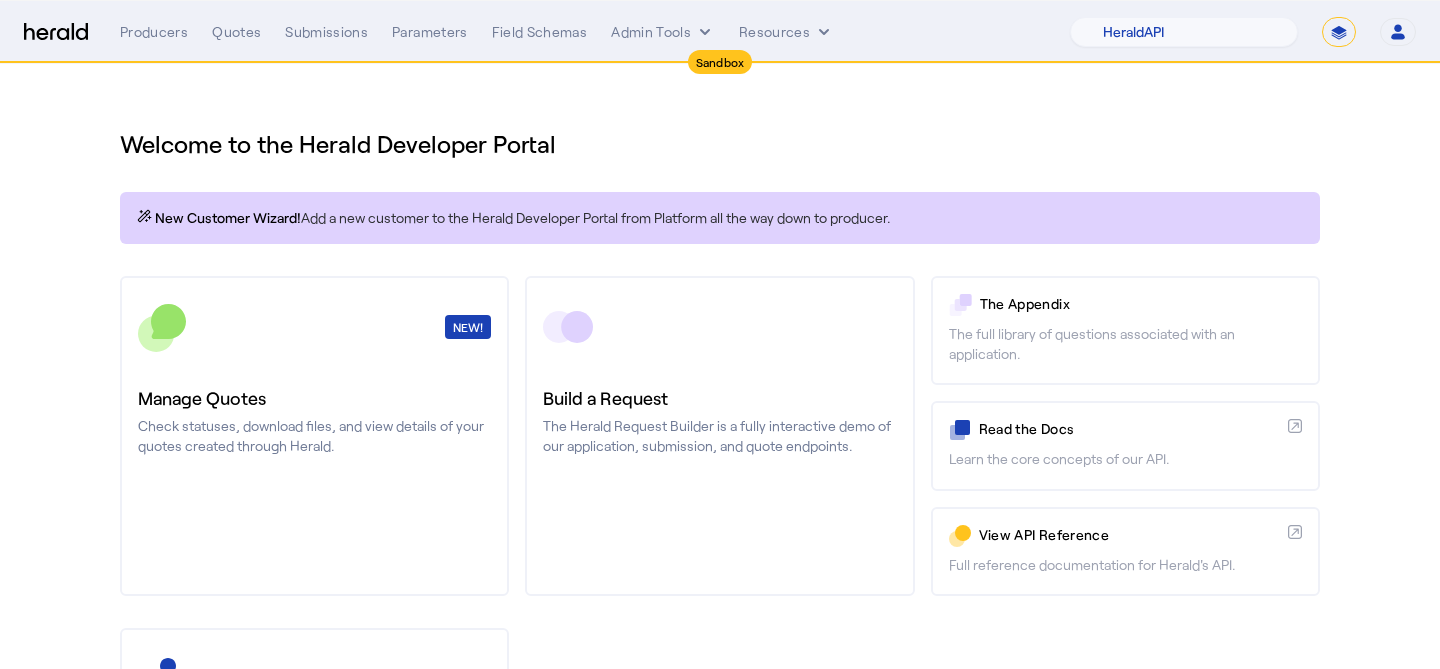 click on "**********" at bounding box center [1339, 32] 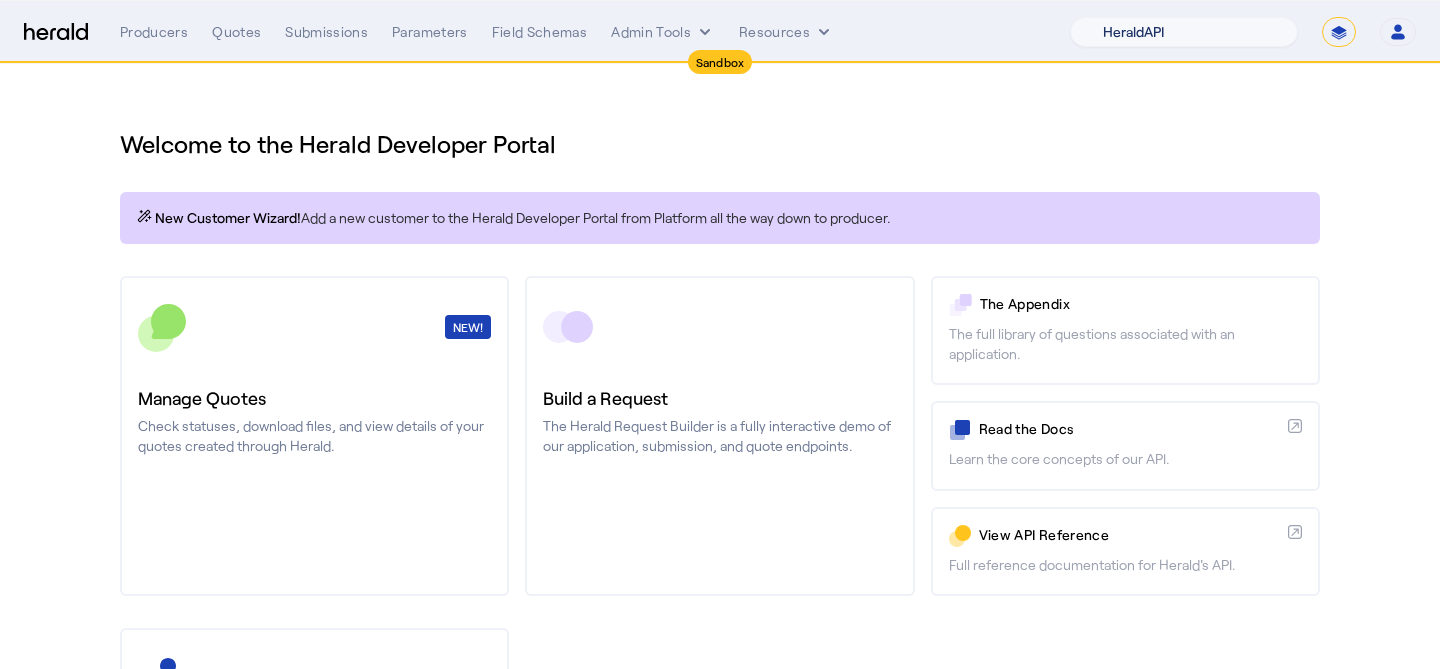click on "1Fort   Acrisure   Acturis   Affinity Advisors   Affinity Risk   Agentero   AmWins   Anzen   Aon   Appulate   Arch   Assurely   BTIS   Babbix   Berxi   Billy   BindHQ   Bold Penguin    Bolt   Bond   Boxx   Brightway   Brit Demo Sandbox   Broker Buddha   Buddy   Bunker   Burns Wilcox   CNA Test   CRC   CS onboarding test account   Chubb Test   Citadel   Coalition   Coast   Coterie Test   Counterpart    CoverForce   CoverWallet   Coverdash   Coverhound   Cowbell   Cyber Example Platform   CyberPassport   Defy Insurance   Draftrs   ESpecialty   Embroker   Equal Parts   Exavalu   Ezyagent   Federacy Platform   FifthWall   Flow Speciality (Capitola)   Foundation   Founder Shield   Gaya   Gerent   GloveBox   Glow   Growthmill   HW Kaufman   Hartford Steam Boiler   Hawksoft   Heffernan Insurance Brokers   Herald Envoy Testing   HeraldAPI   Hypergato   Inchanted   Indemn.ai   Infinity   Insured.io   Insuremo   Insuritas   Irys   Jencap   Kamillio   Kayna   LTI Mindtree   Layr   Limit   Markel Test   Marsh   Novidea" at bounding box center [1184, 32] 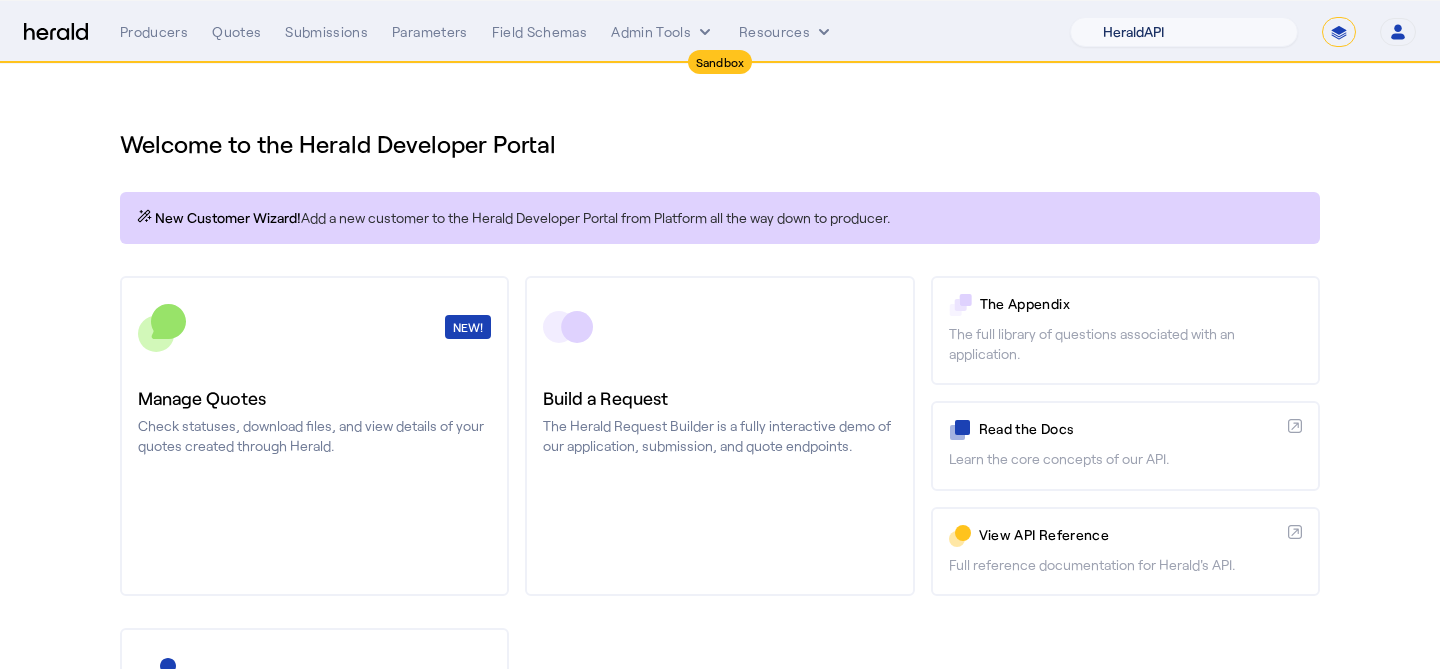 select on "pfm_het1_herald_envoy" 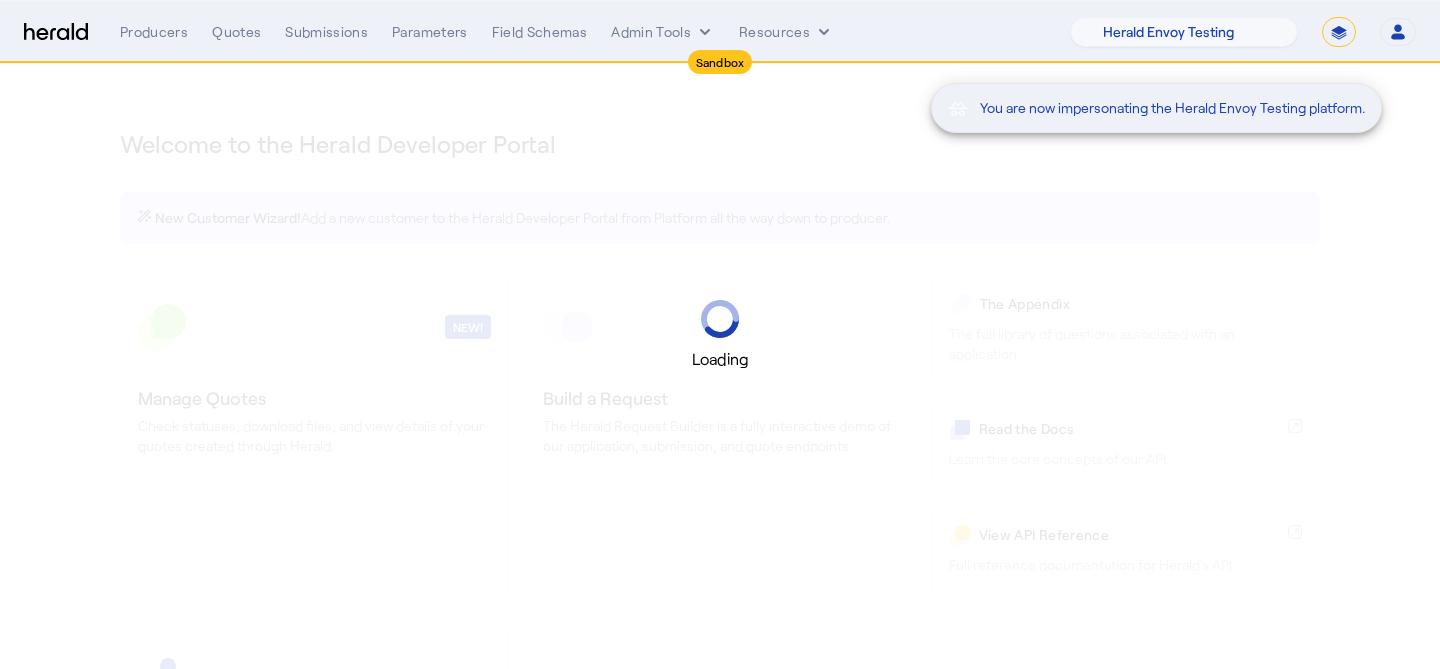 click on "You are now impersonating the Herald Envoy Testing platform." at bounding box center (720, 334) 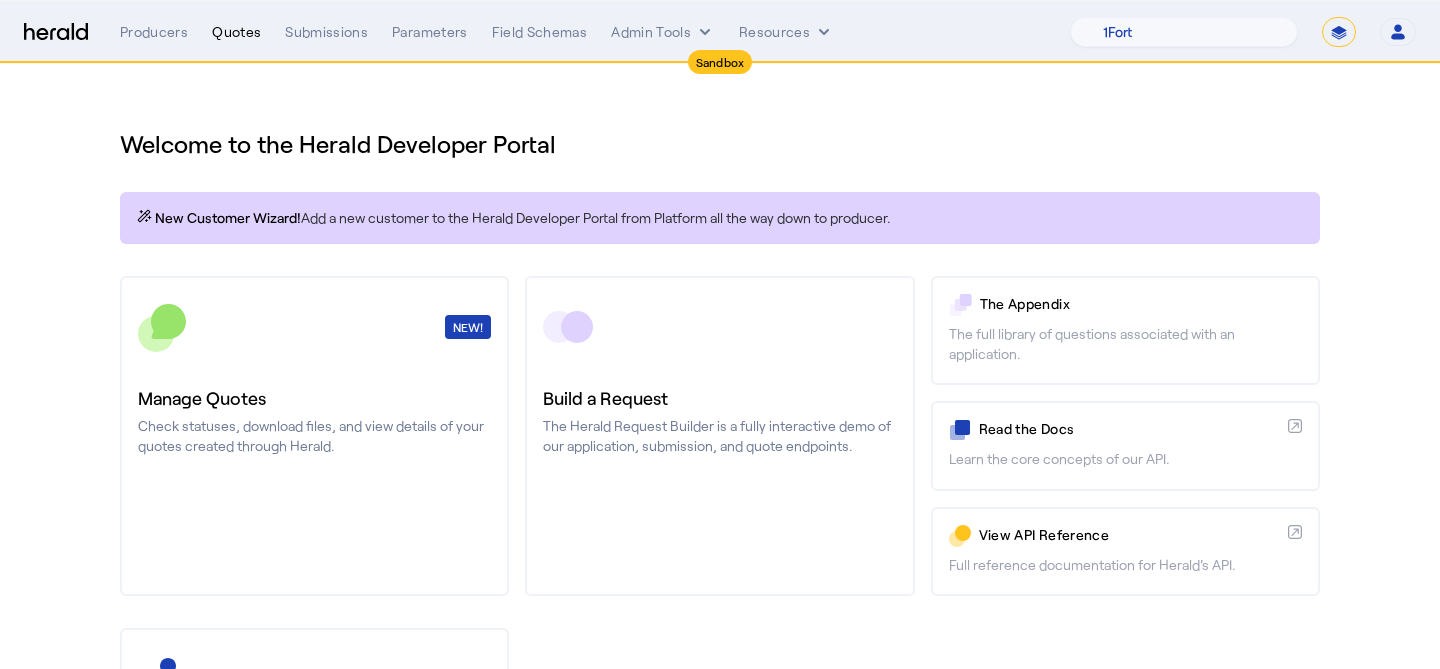 click on "Quotes" at bounding box center [236, 32] 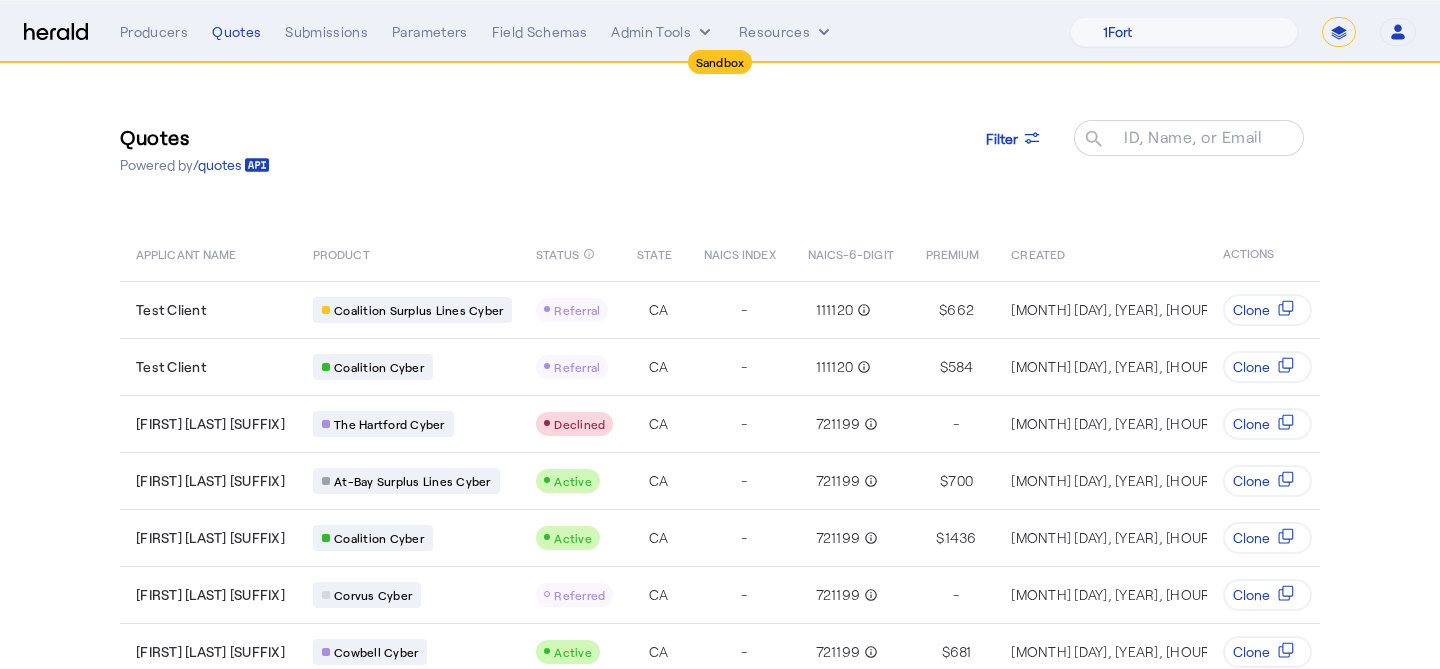 click on "Menu
Producers   Quotes   Submissions   Parameters   Field Schemas   Admin Tools
Resources
1Fort   Acrisure   Acturis   Affinity Advisors   Affinity Risk   Agentero   AmWins   Anzen   Aon   Appulate   Arch   Assurely   BTIS   Babbix   Berxi   Billy   BindHQ   Bold Penguin    Bolt   Bond   Boxx   Brightway   Brit Demo Sandbox   Broker Buddha   Buddy   Bunker   Burns Wilcox   CNA Test   CRC   CS onboarding test account   Chubb Test   Citadel   Coalition   Coast   Coterie Test   Counterpart    CoverForce   CoverWallet   Coverdash   Coverhound   Cowbell   Cyber Example Platform   CyberPassport   Defy Insurance   Draftrs   ESpecialty   Embroker   Equal Parts   Exavalu   Ezyagent   Federacy Platform   FifthWall   Flow Speciality (Capitola)   Foundation   Founder Shield   Gaya   Gerent   GloveBox   Glow   Growthmill   HW Kaufman   Hartford Steam Boiler   Hawksoft   Heffernan Insurance Brokers   HeraldAPI" at bounding box center (720, 32) 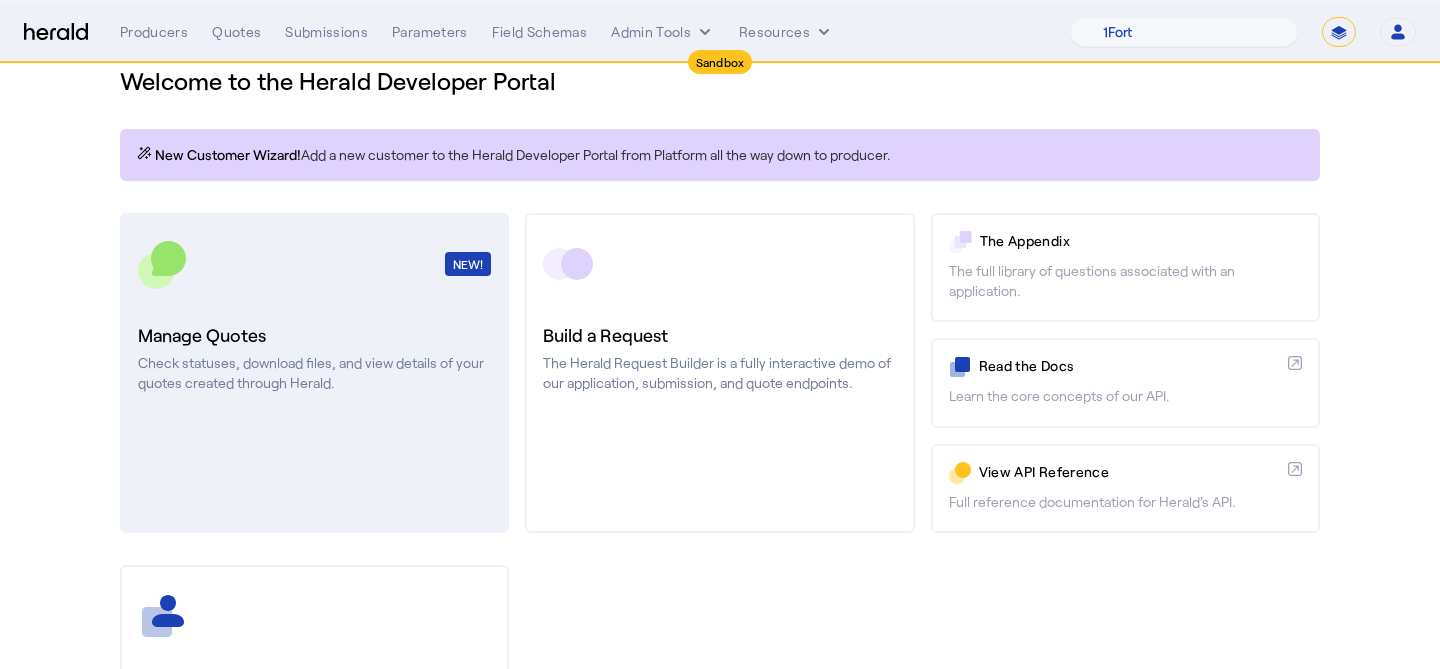 scroll, scrollTop: 94, scrollLeft: 0, axis: vertical 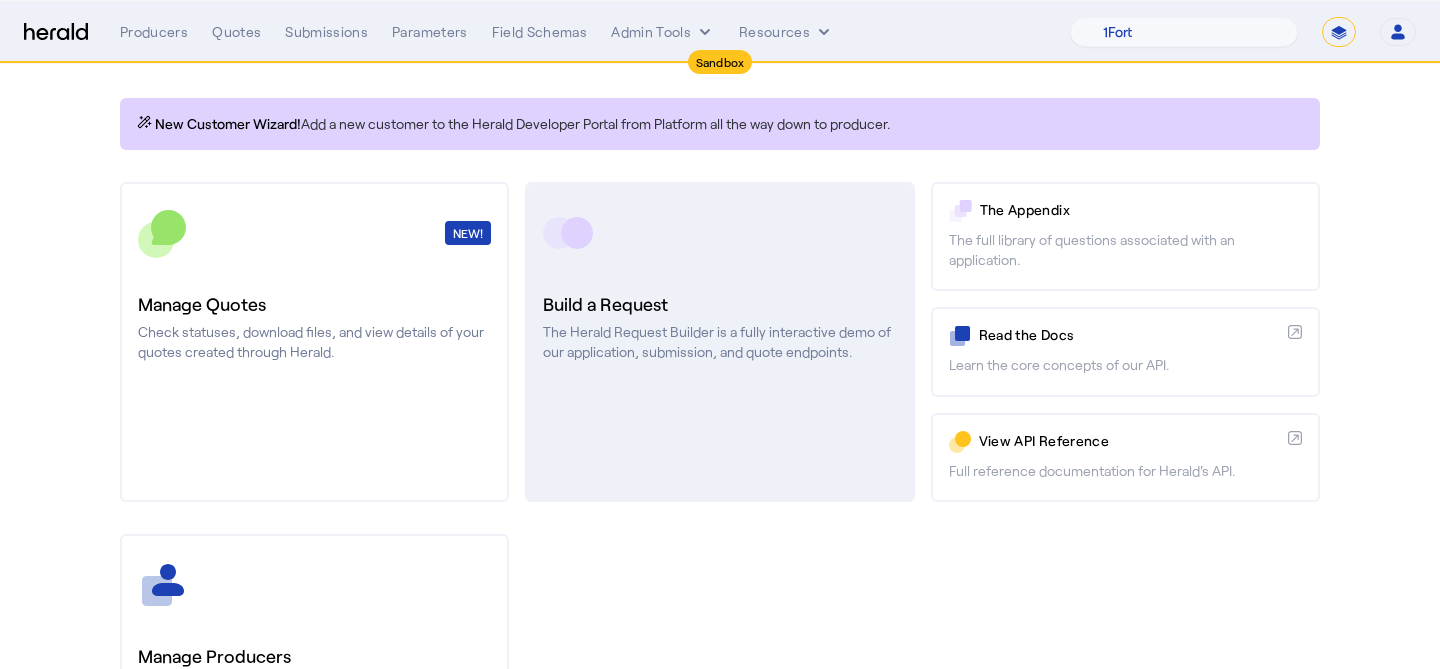 click on "The Herald Request Builder is a fully interactive demo of our application, submission, and quote endpoints." at bounding box center (719, 342) 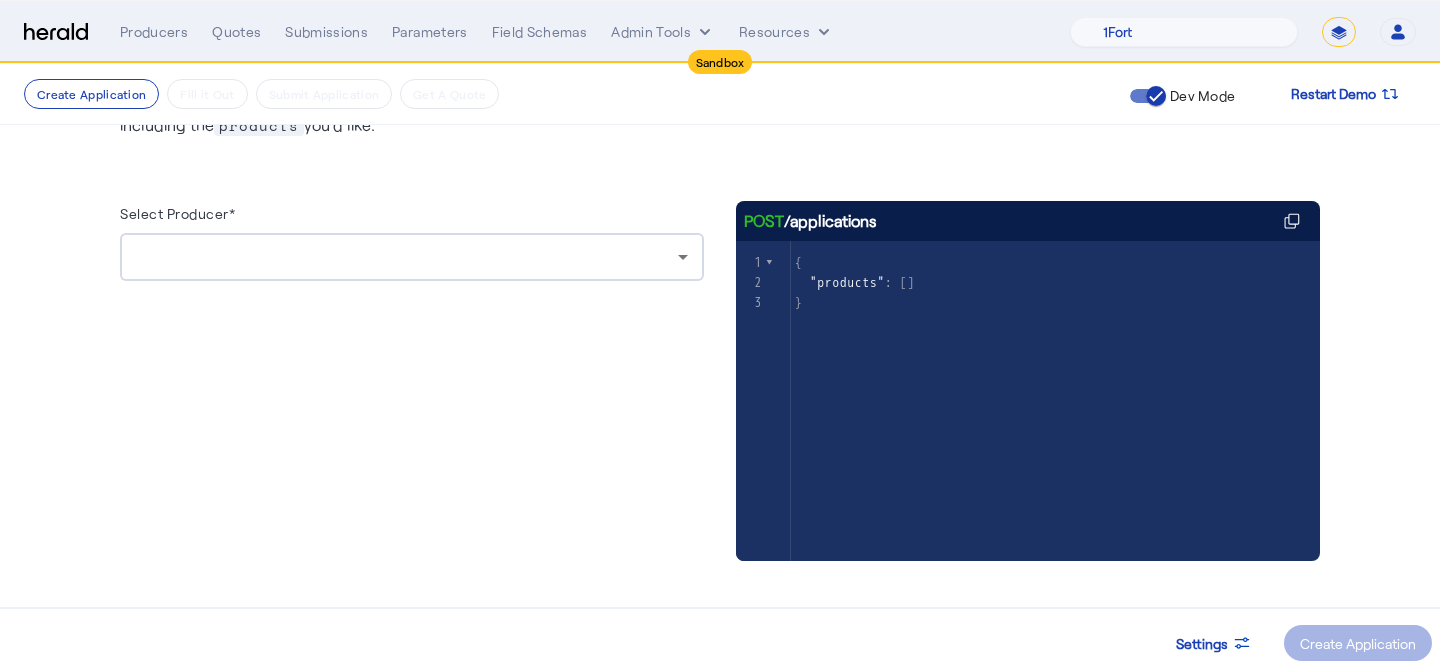 scroll, scrollTop: 143, scrollLeft: 0, axis: vertical 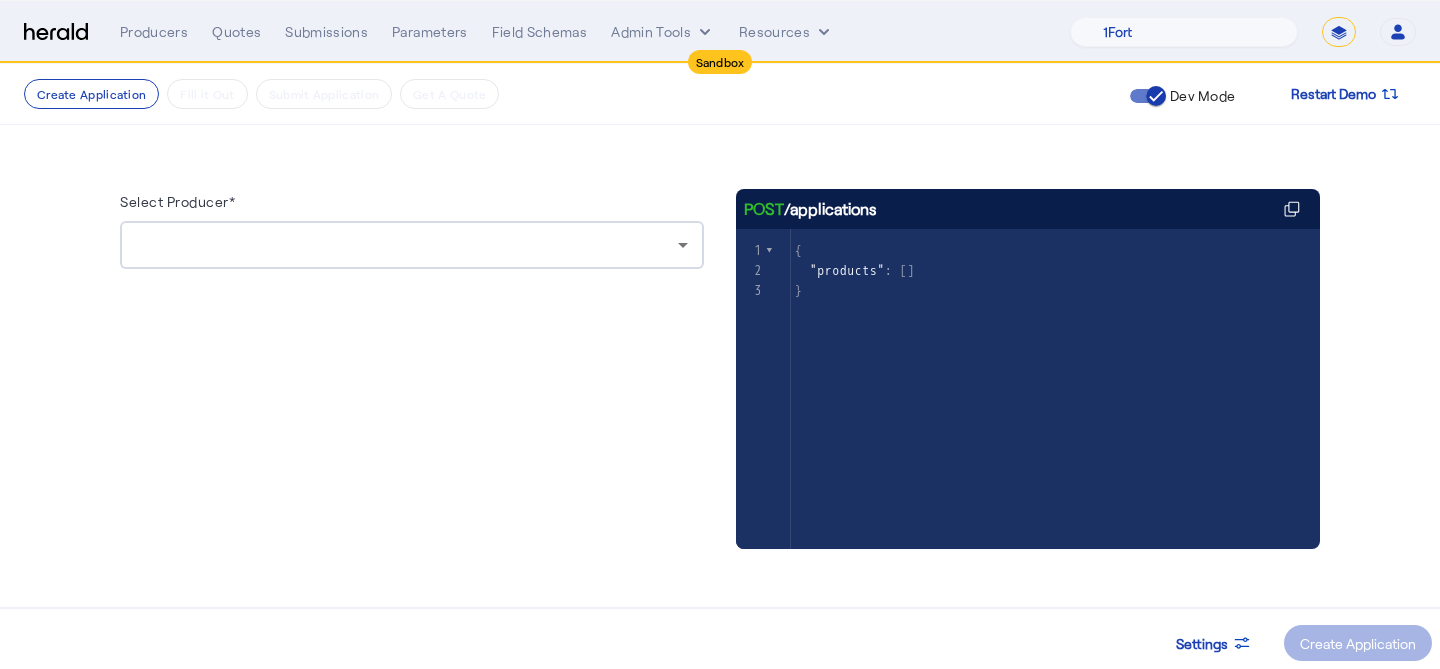 click at bounding box center (407, 245) 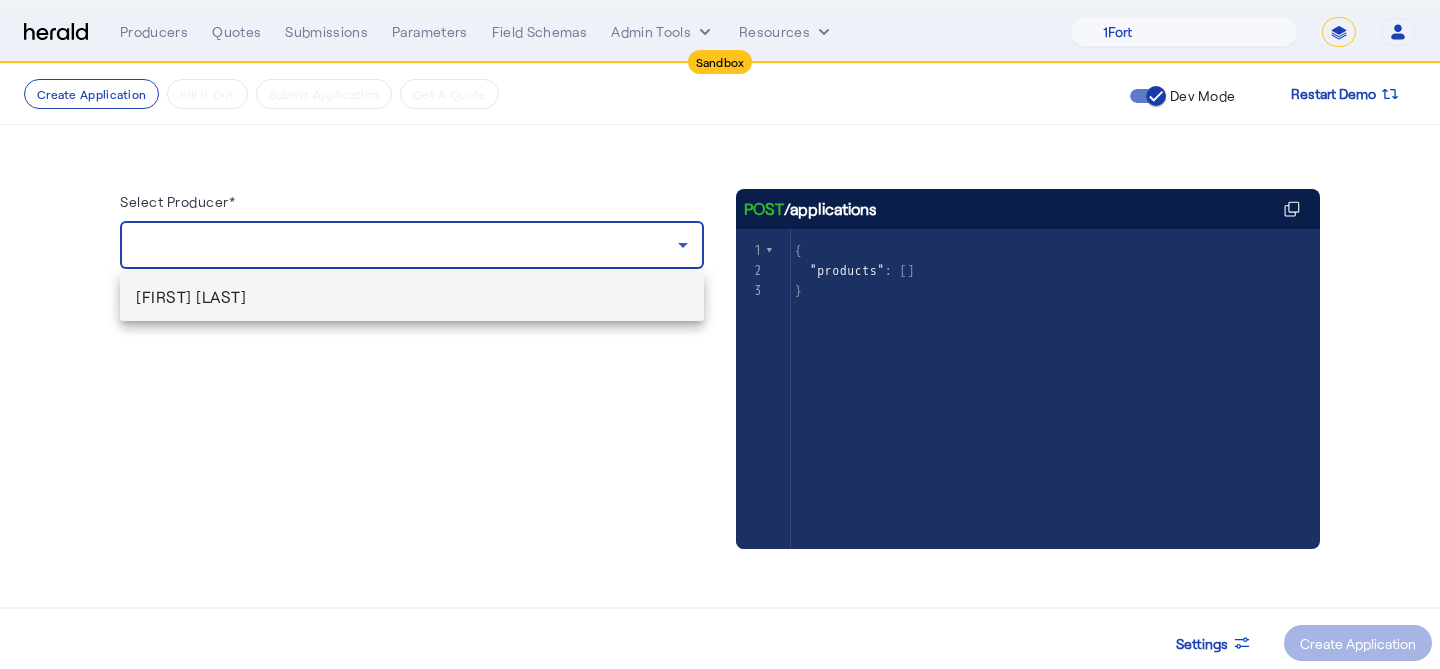 click on "[FIRST] [LAST]" at bounding box center [412, 297] 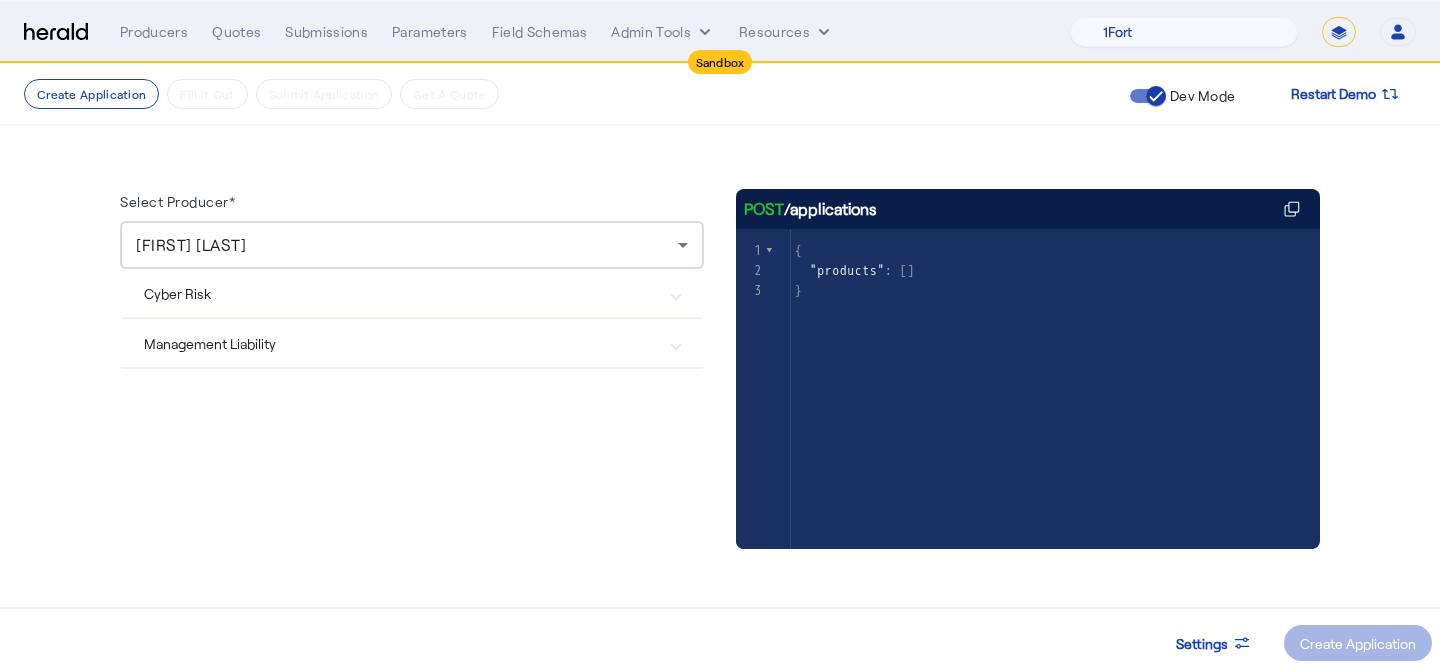 click on "Cyber Risk" at bounding box center (412, 293) 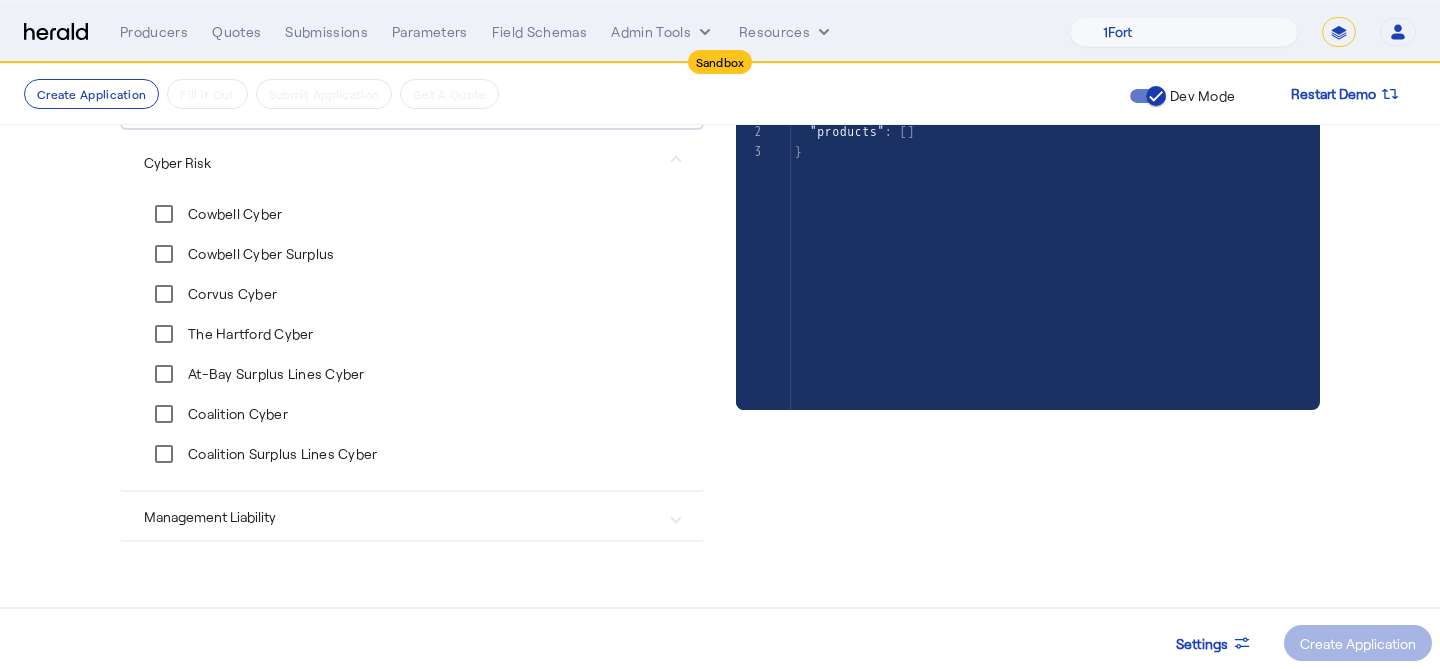scroll, scrollTop: 280, scrollLeft: 0, axis: vertical 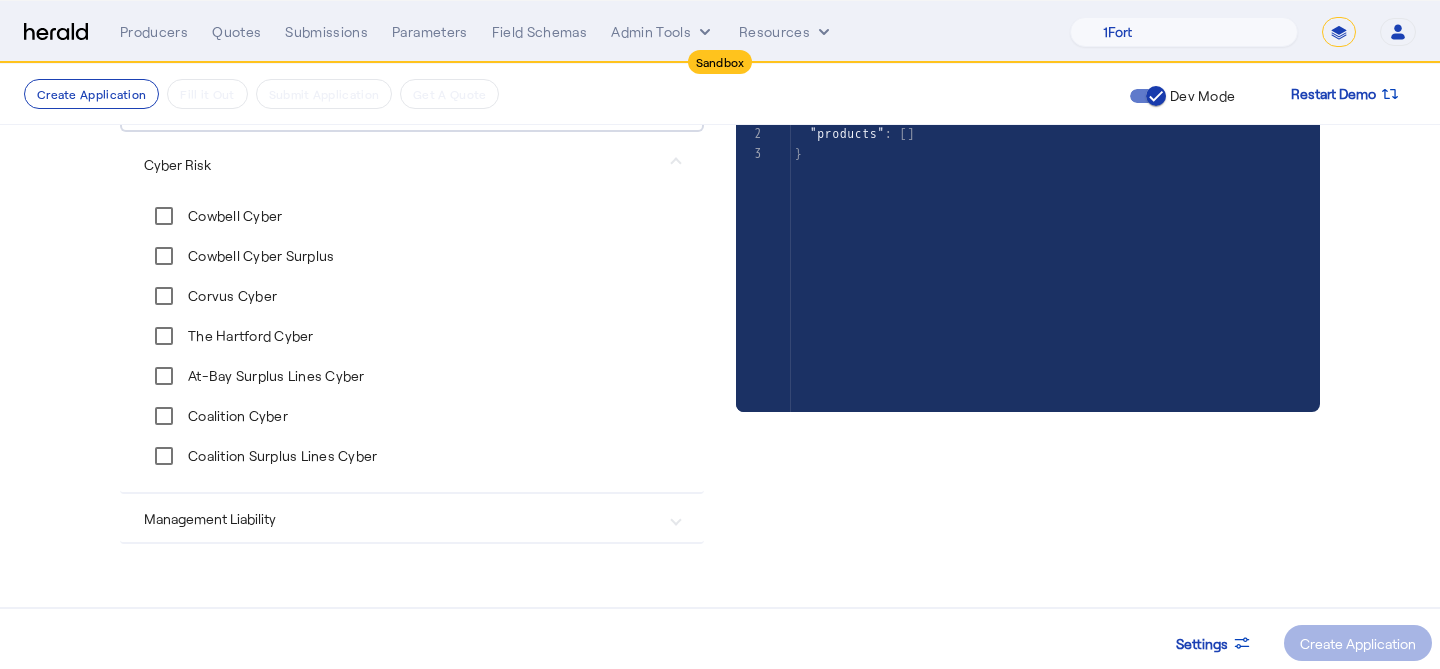 click on "Cowbell Cyber" at bounding box center (233, 216) 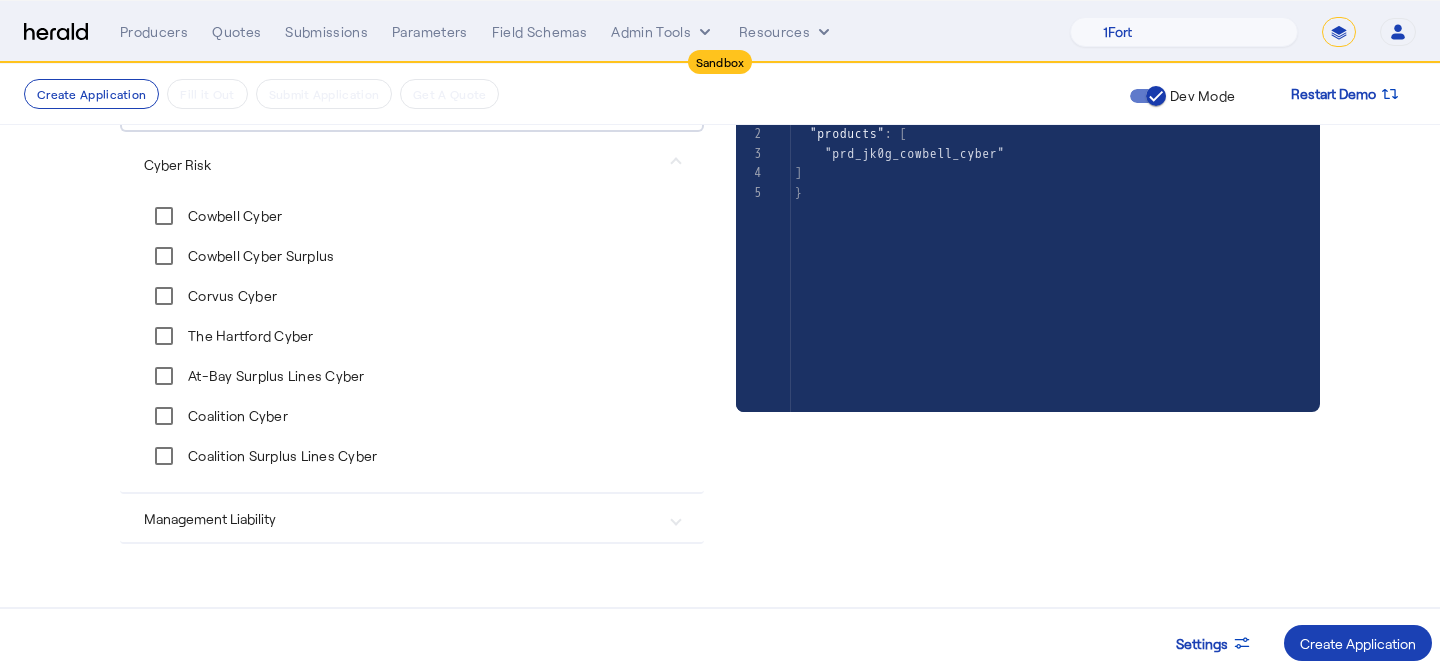 click on "Cowbell Cyber Surplus" at bounding box center (259, 256) 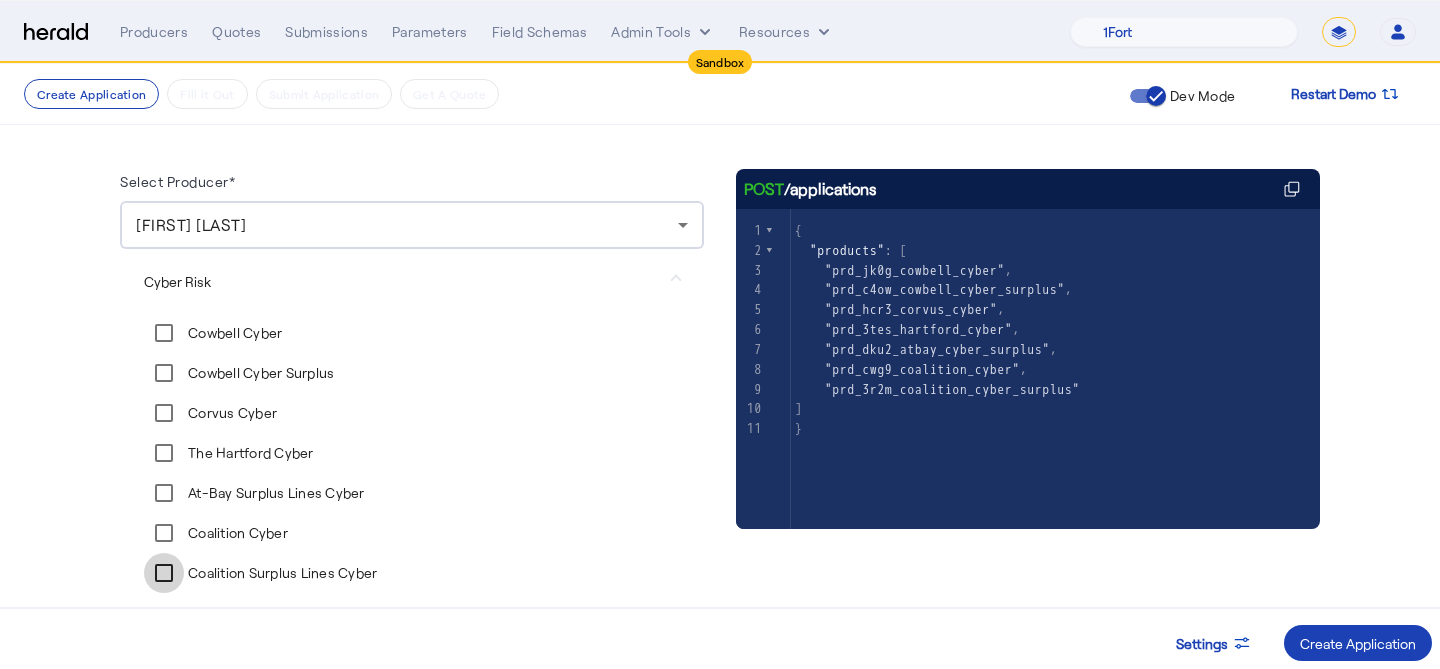 scroll, scrollTop: 153, scrollLeft: 0, axis: vertical 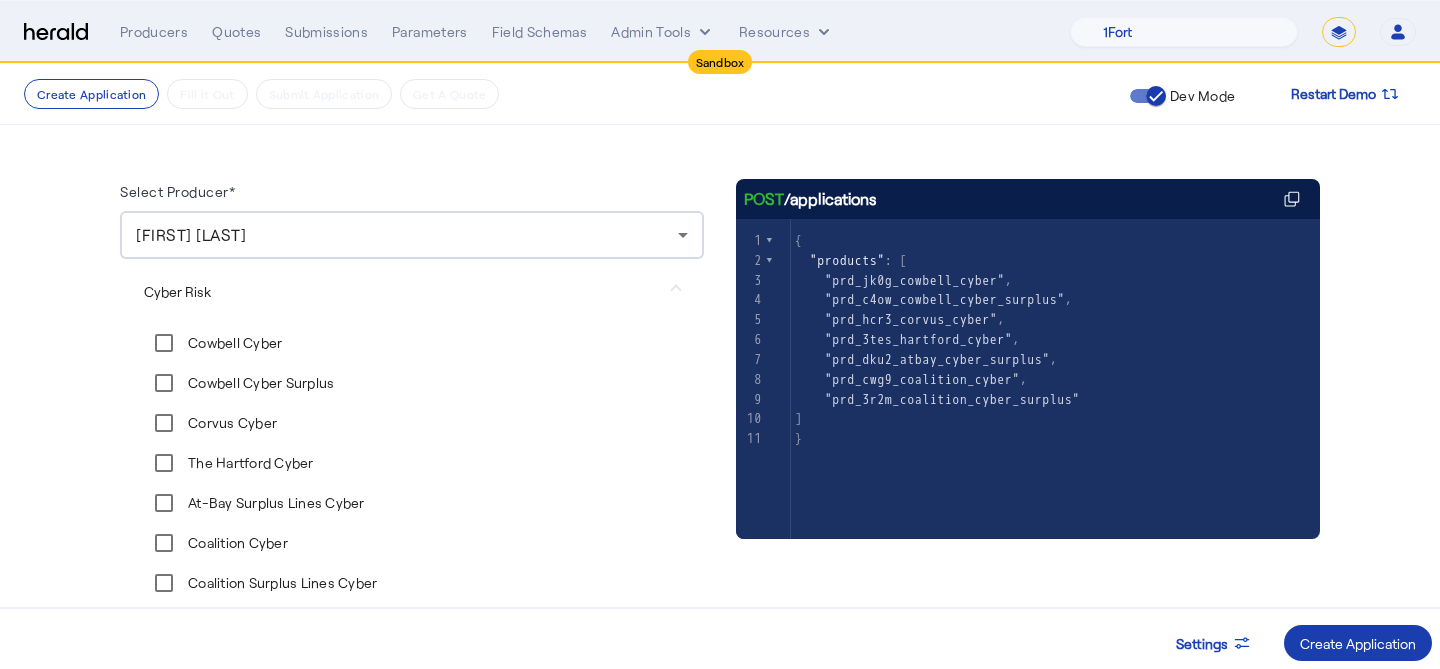 click on "Create Application" at bounding box center (1358, 643) 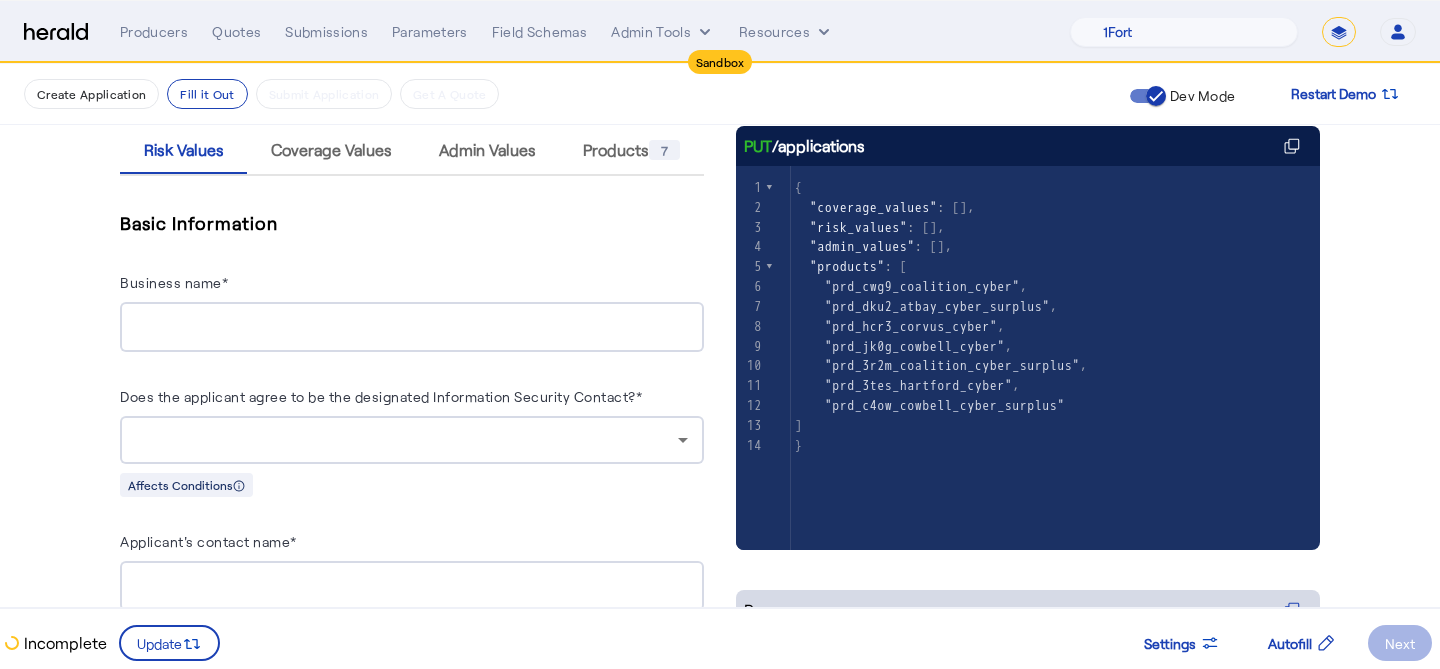 scroll, scrollTop: 327, scrollLeft: 0, axis: vertical 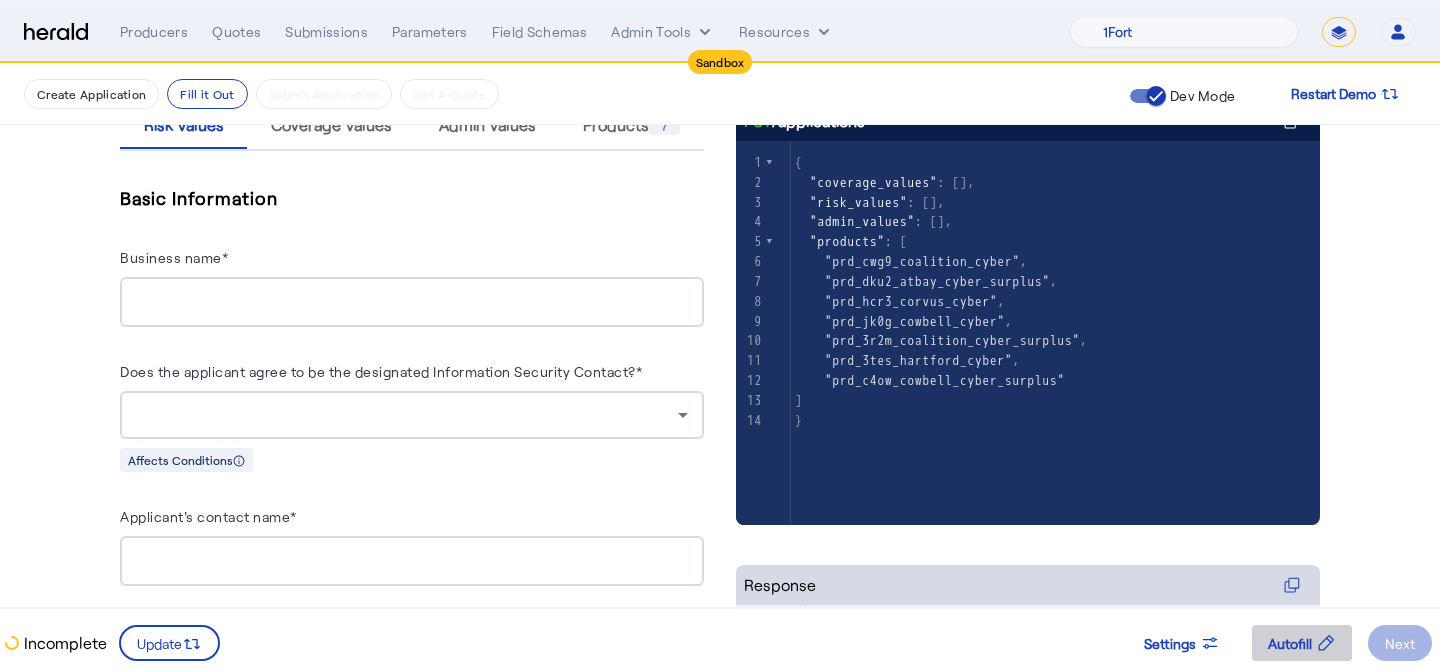 click on "Autofill" at bounding box center [1290, 643] 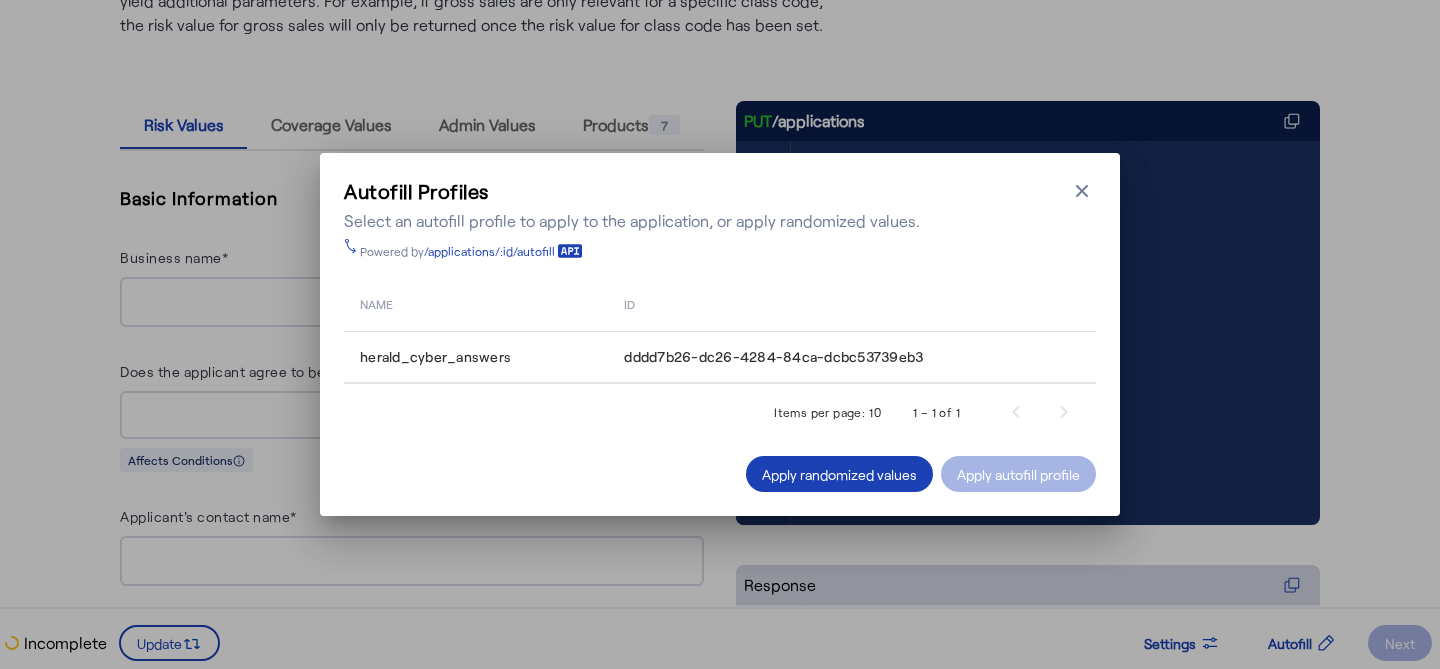 click on "Autofill Profiles   Select an autofill profile to apply to the application, or apply randomized values.
Powered by  /applications/:id/autofill
Close modal name id herald_cyber_answers [UUID]  Items per page:  10  1 – 1 of 1   Apply randomized values   Apply autofill profile" at bounding box center [720, 334] 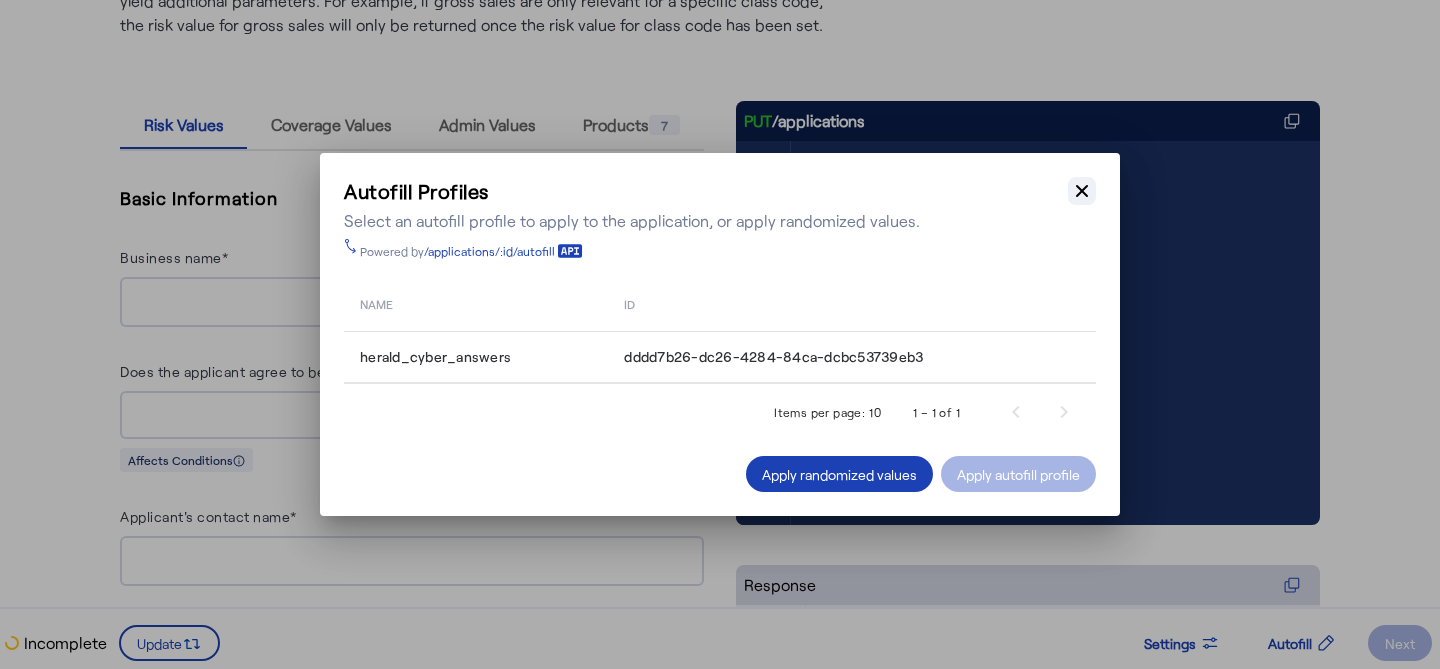 click 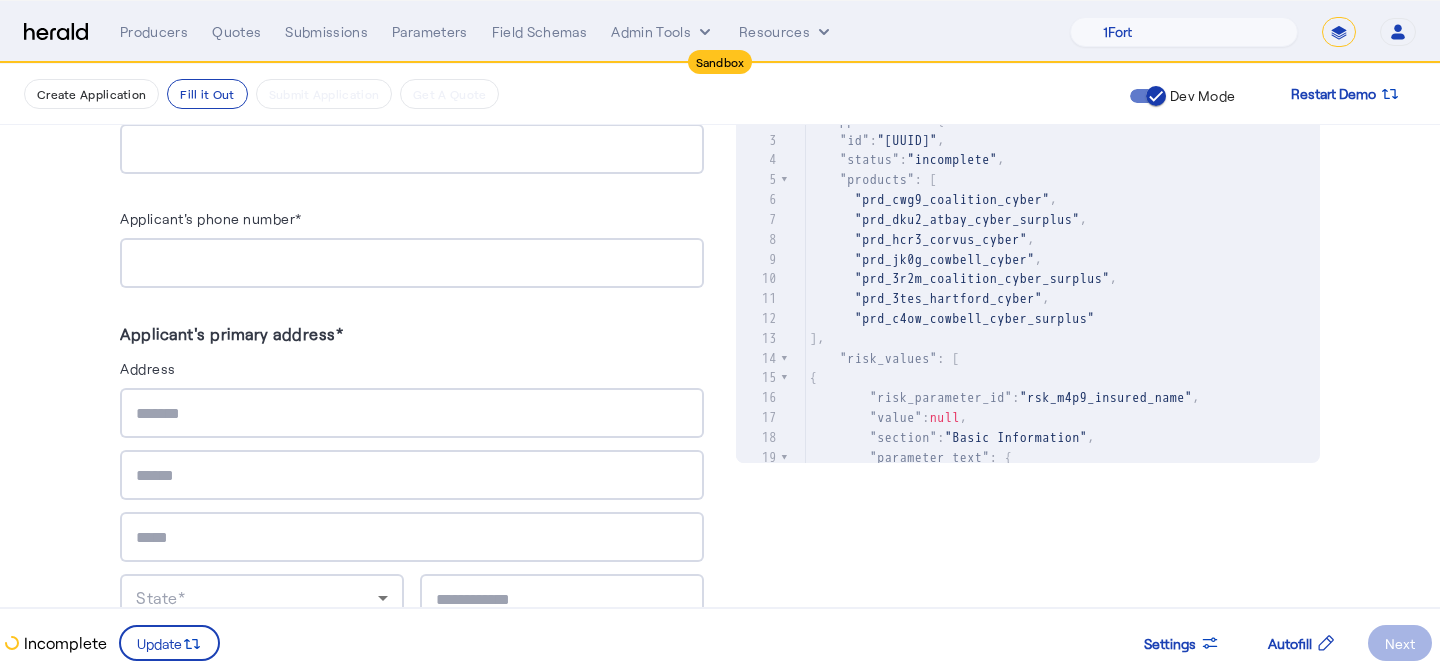 scroll, scrollTop: 0, scrollLeft: 0, axis: both 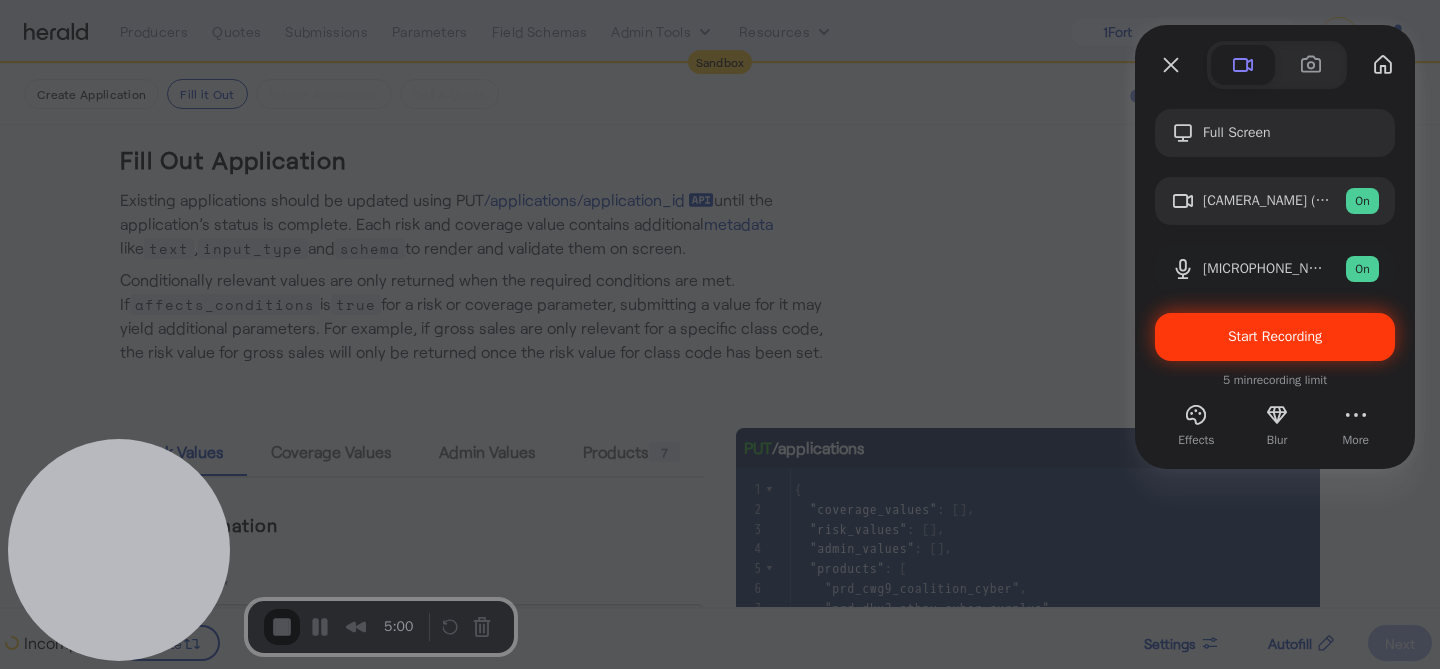click on "Start Recording" at bounding box center [1275, 336] 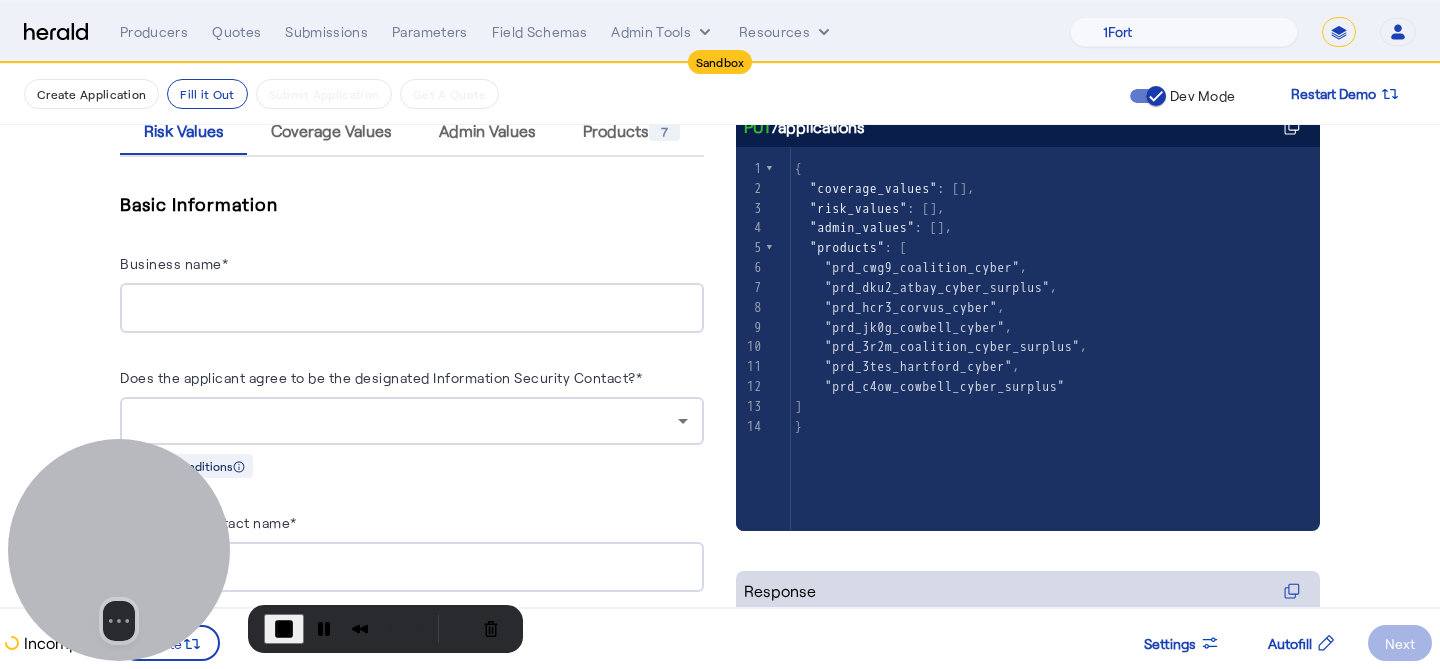 scroll, scrollTop: 325, scrollLeft: 0, axis: vertical 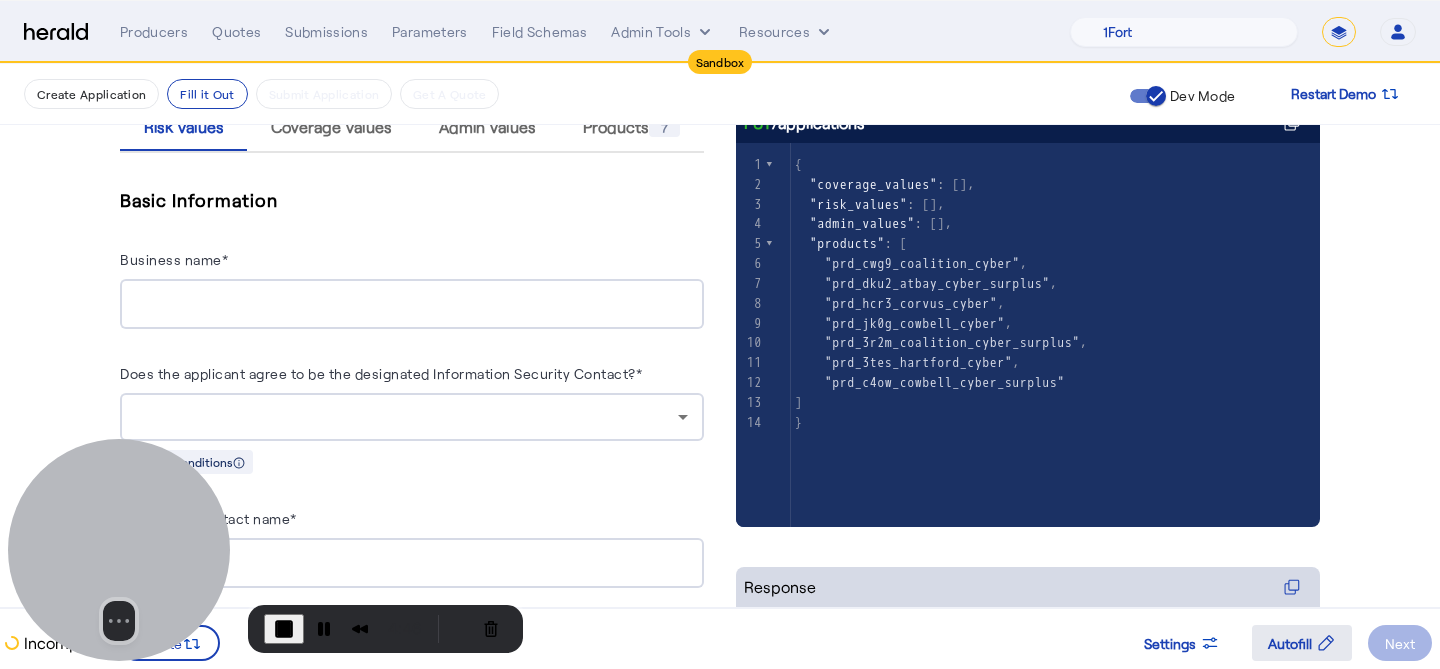 click on "Autofill" at bounding box center (1290, 643) 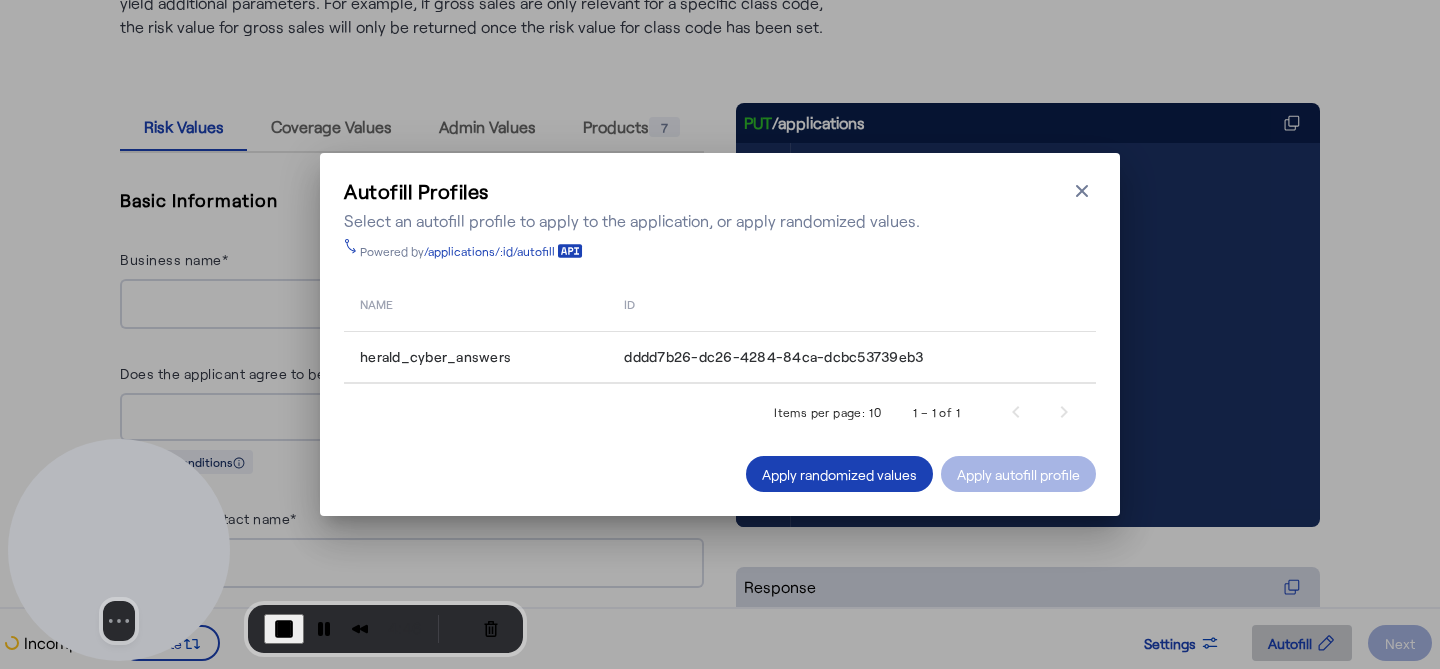 scroll, scrollTop: 0, scrollLeft: 0, axis: both 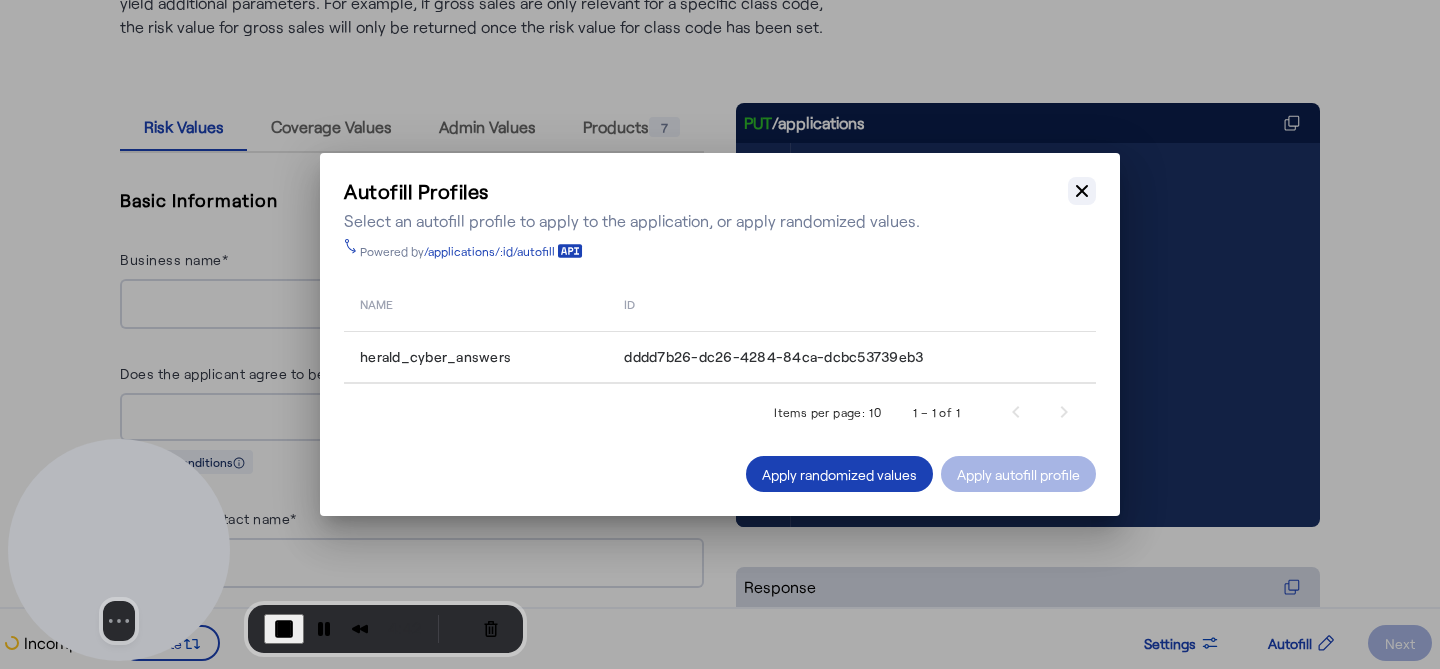 click 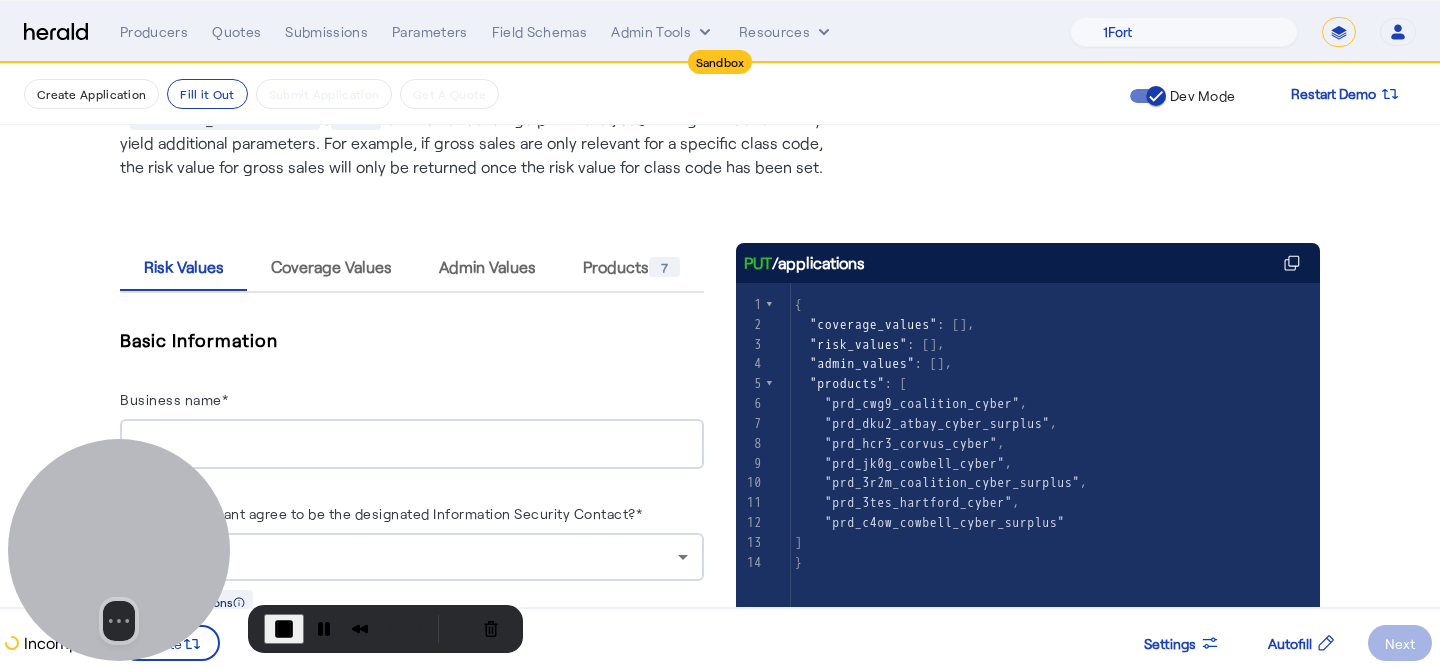 scroll, scrollTop: 195, scrollLeft: 0, axis: vertical 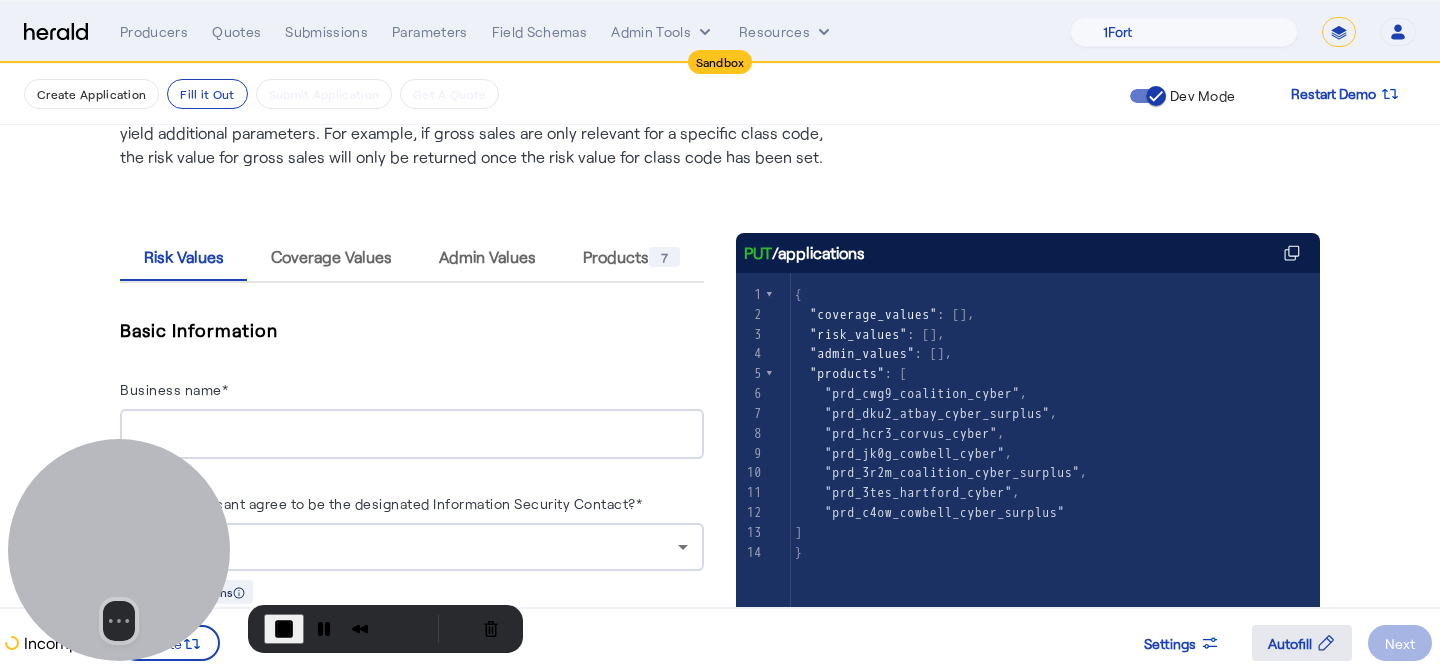 click on "Autofill" at bounding box center [1290, 643] 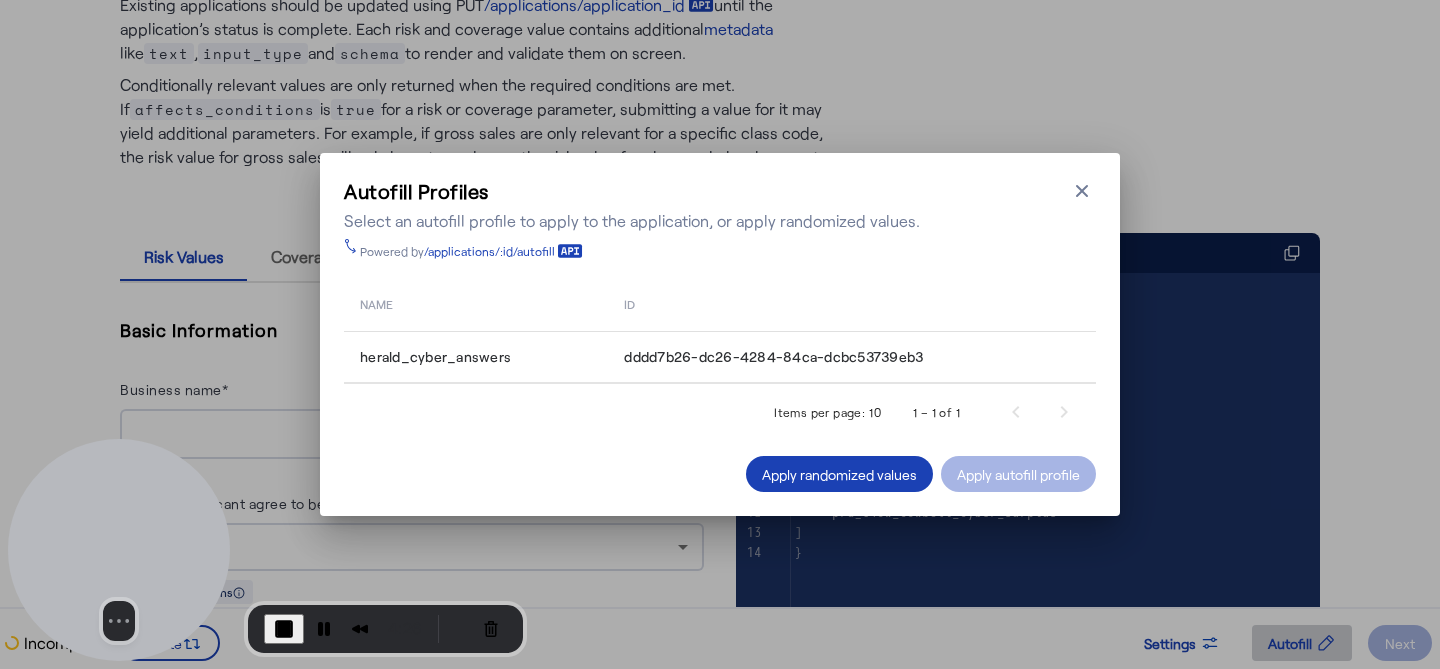 scroll, scrollTop: 0, scrollLeft: 0, axis: both 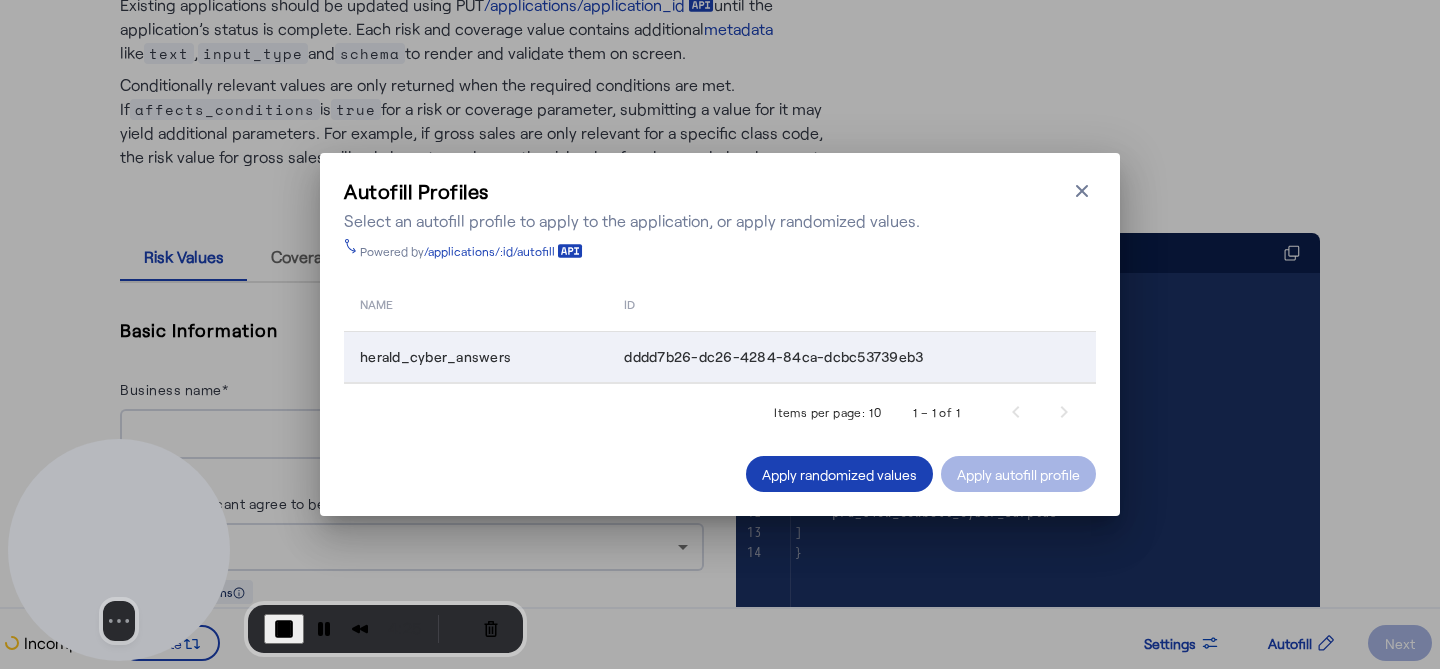 click on "dddd7b26-dc26-4284-84ca-dcbc53739eb3" at bounding box center [773, 357] 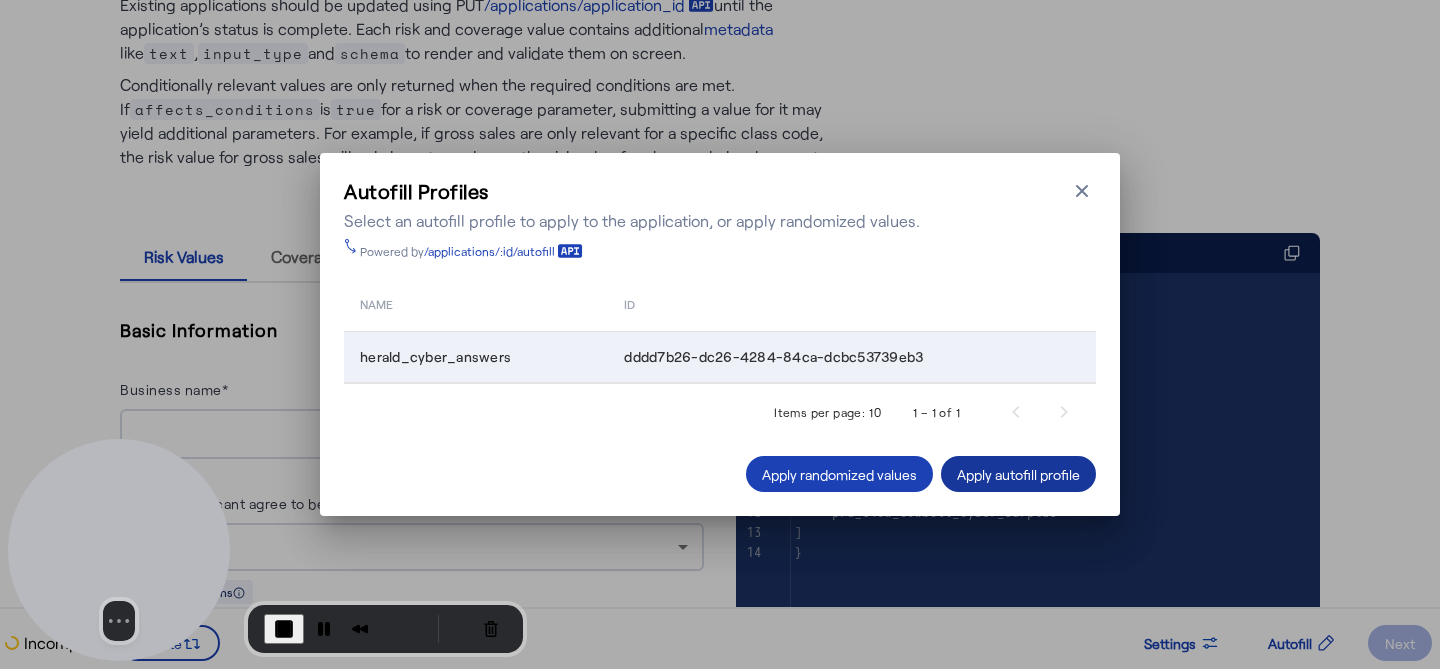 click on "Apply autofill profile" at bounding box center [1018, 474] 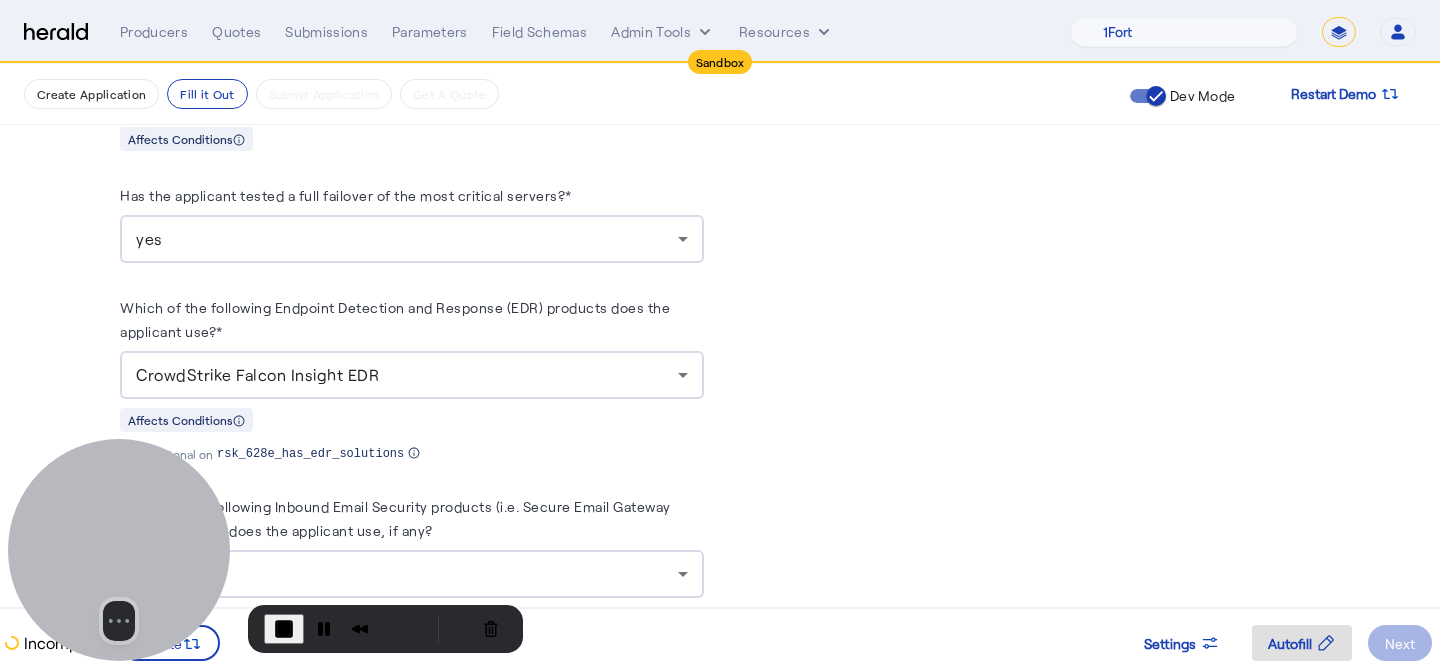 scroll, scrollTop: 5431, scrollLeft: 0, axis: vertical 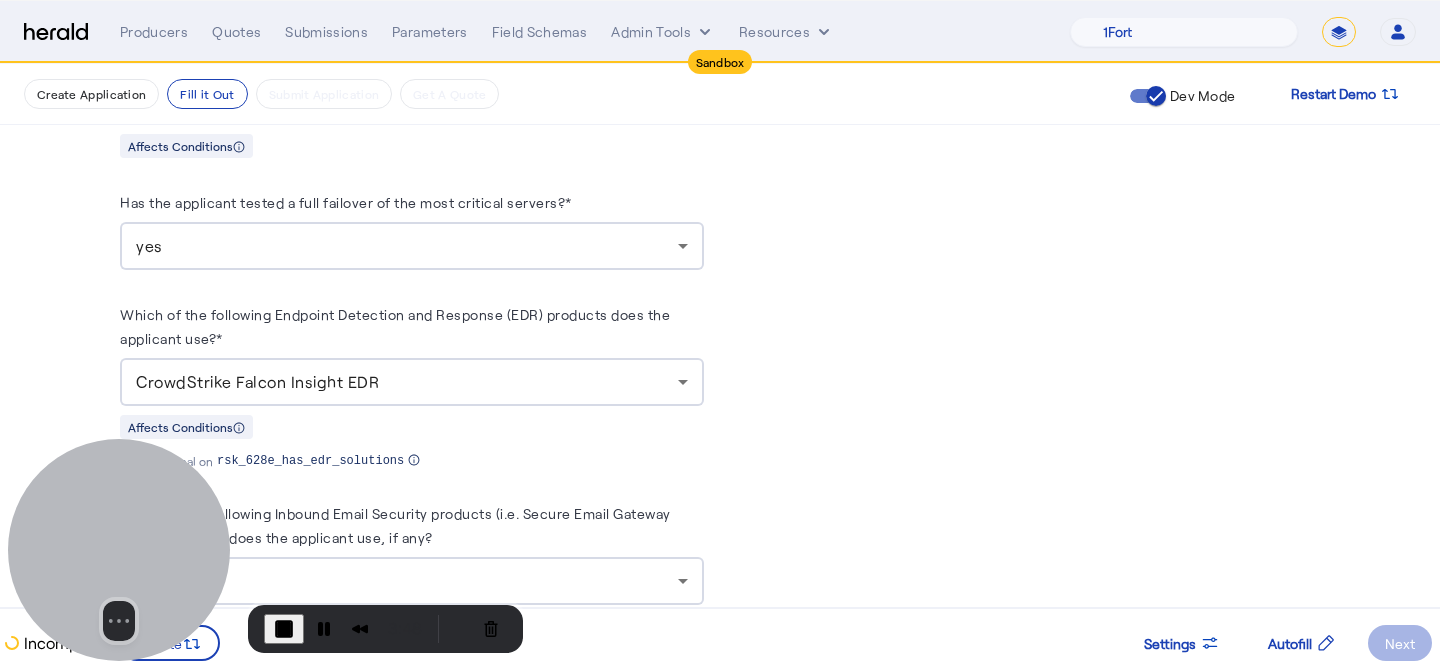 click on "Select video screen size" at bounding box center (119, 627) 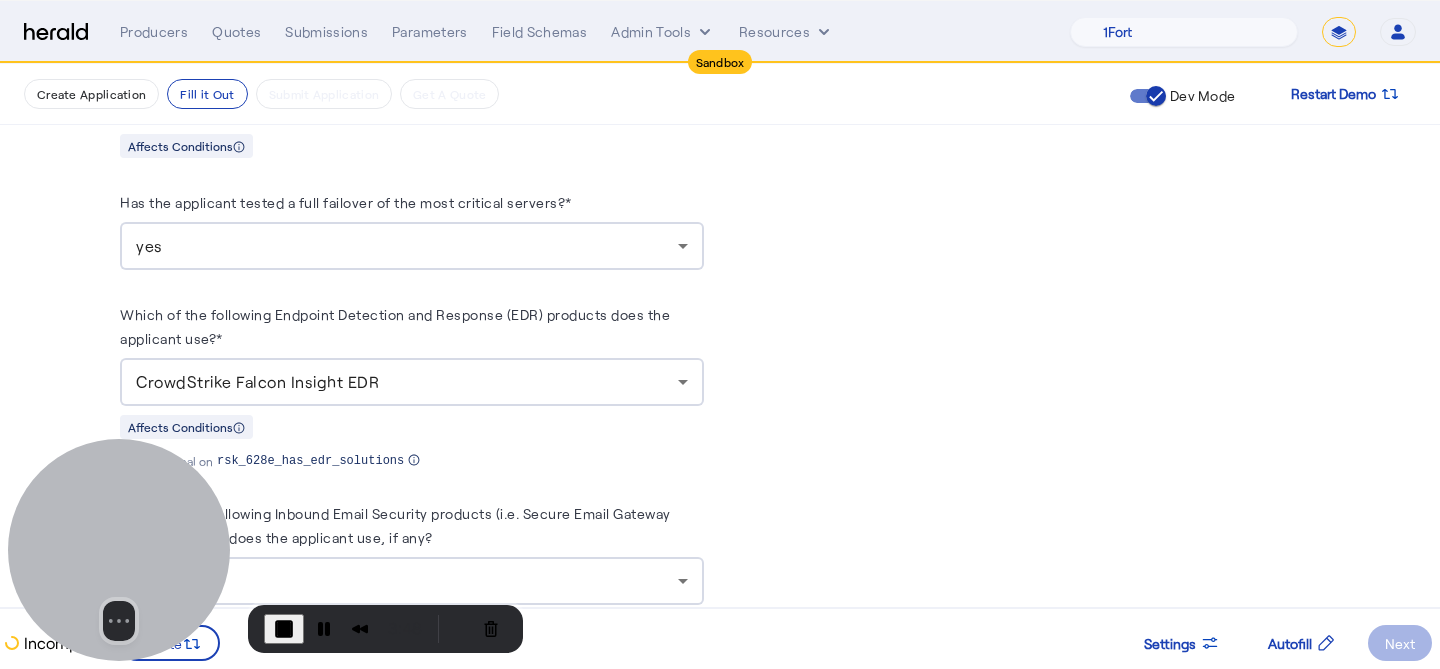 click on "Select video screen size" at bounding box center (119, 627) 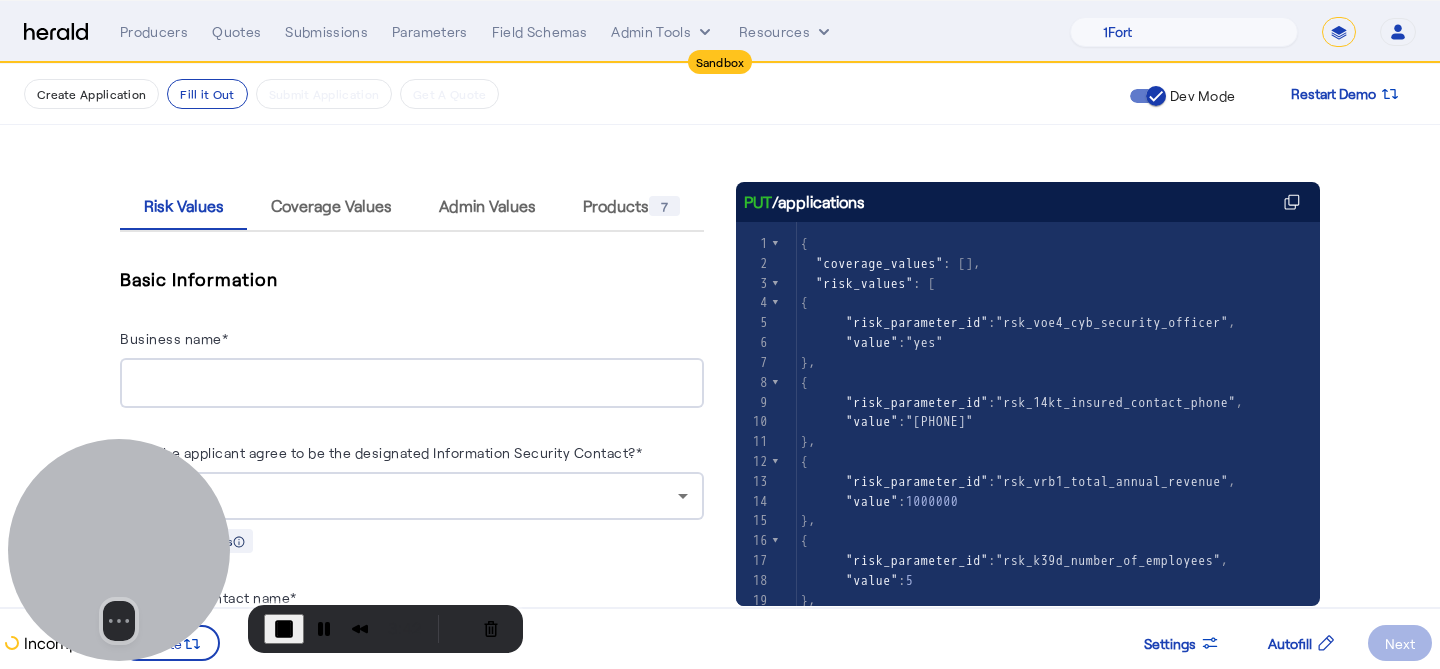 scroll, scrollTop: 244, scrollLeft: 0, axis: vertical 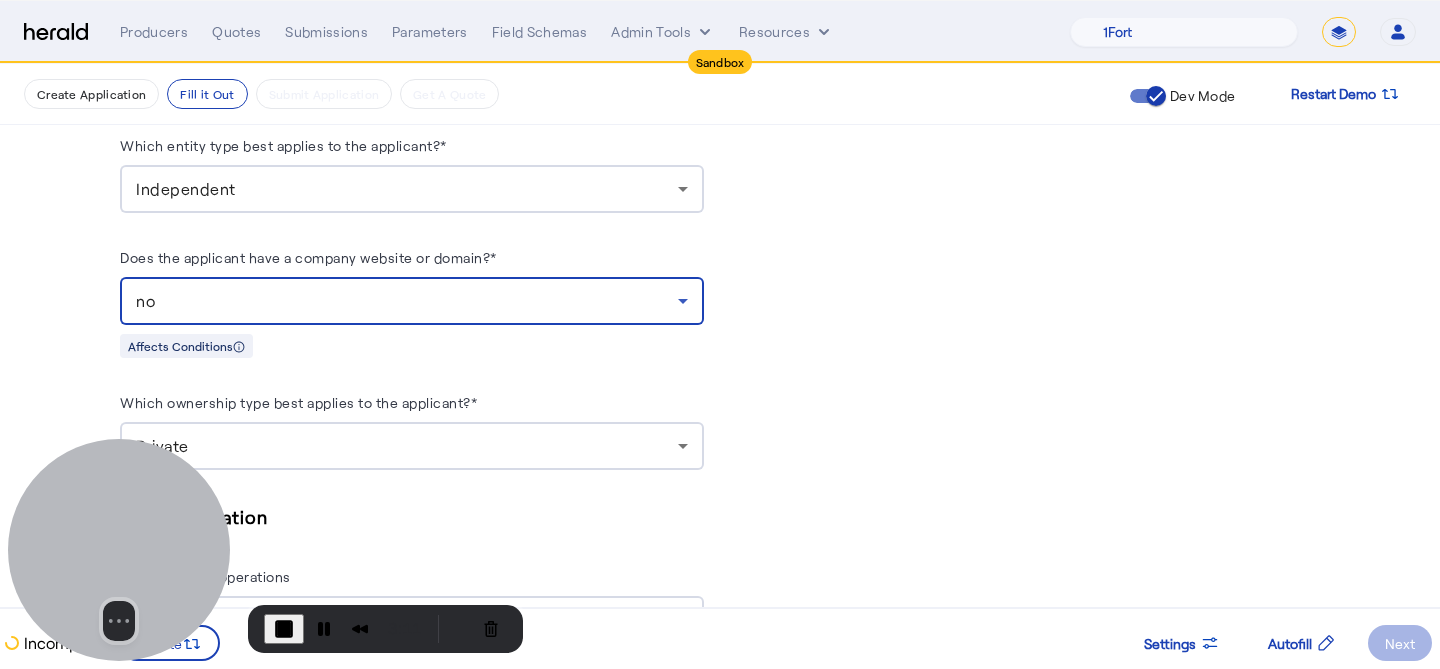 click on "no" at bounding box center [407, 301] 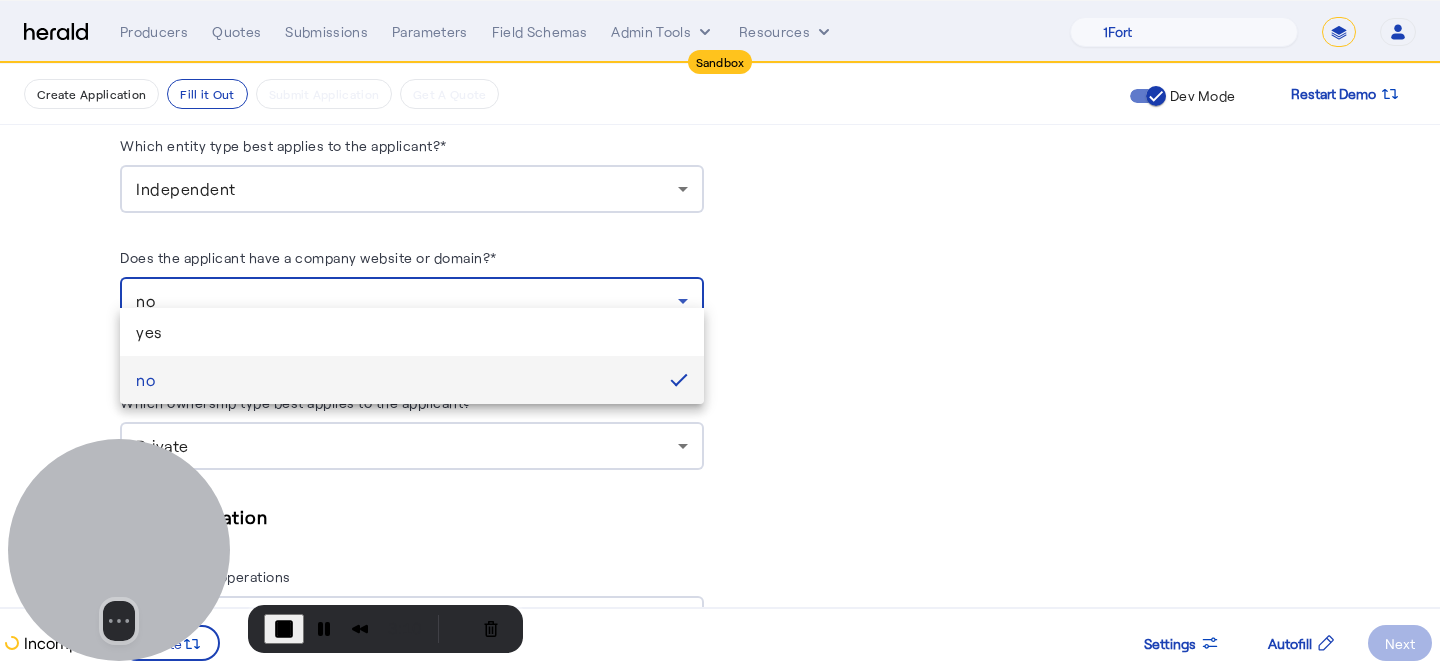 click at bounding box center (720, 334) 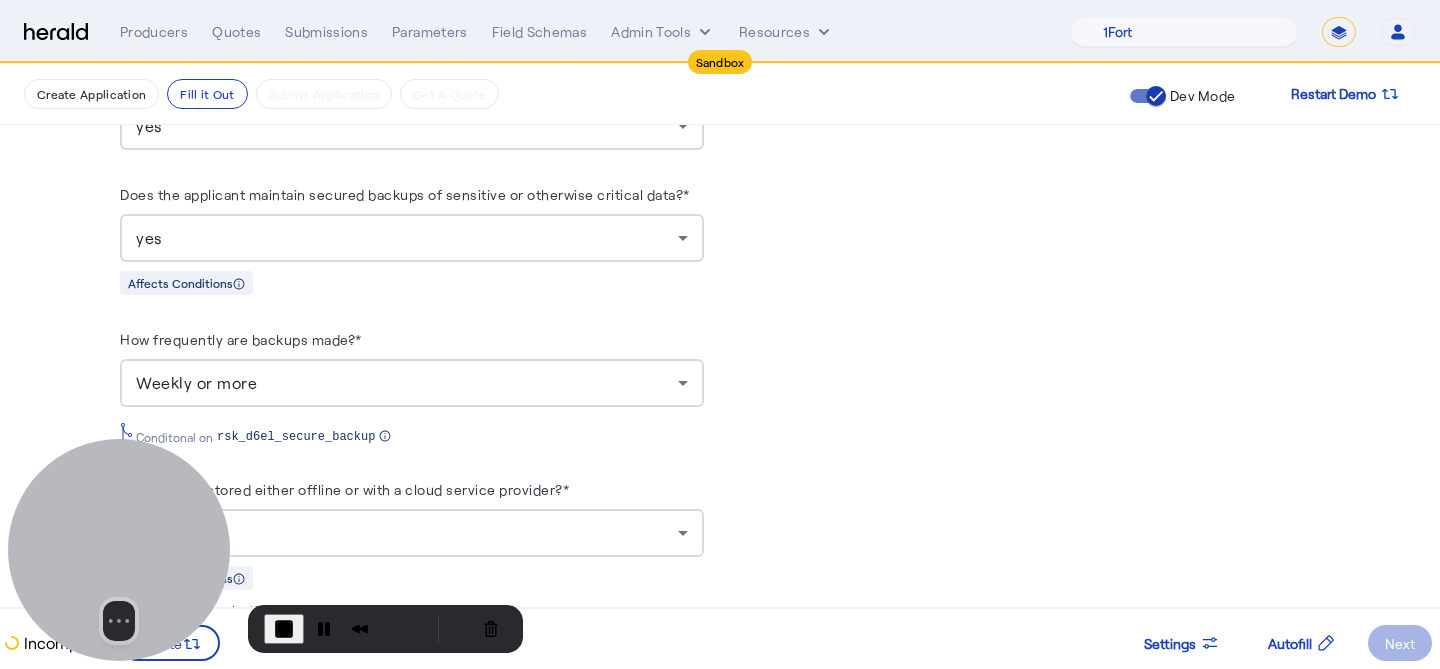 scroll, scrollTop: 3498, scrollLeft: 0, axis: vertical 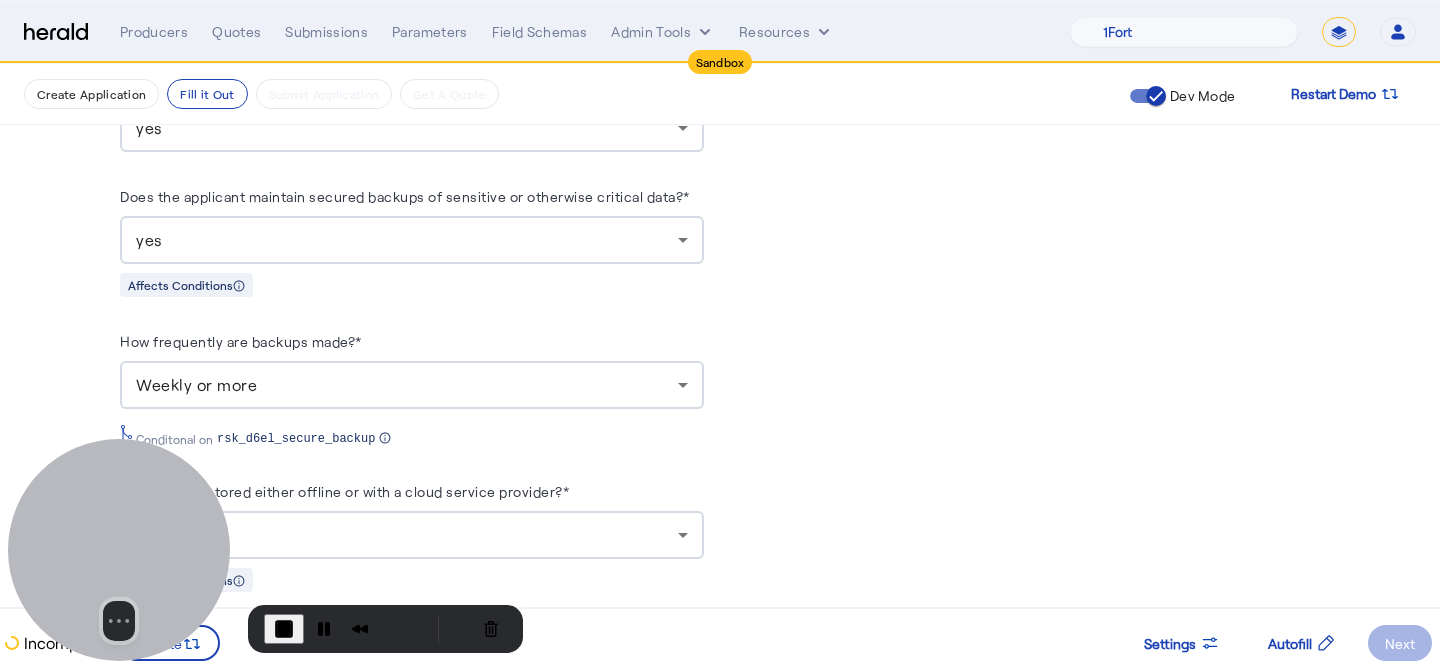 click on "yes" at bounding box center (407, 240) 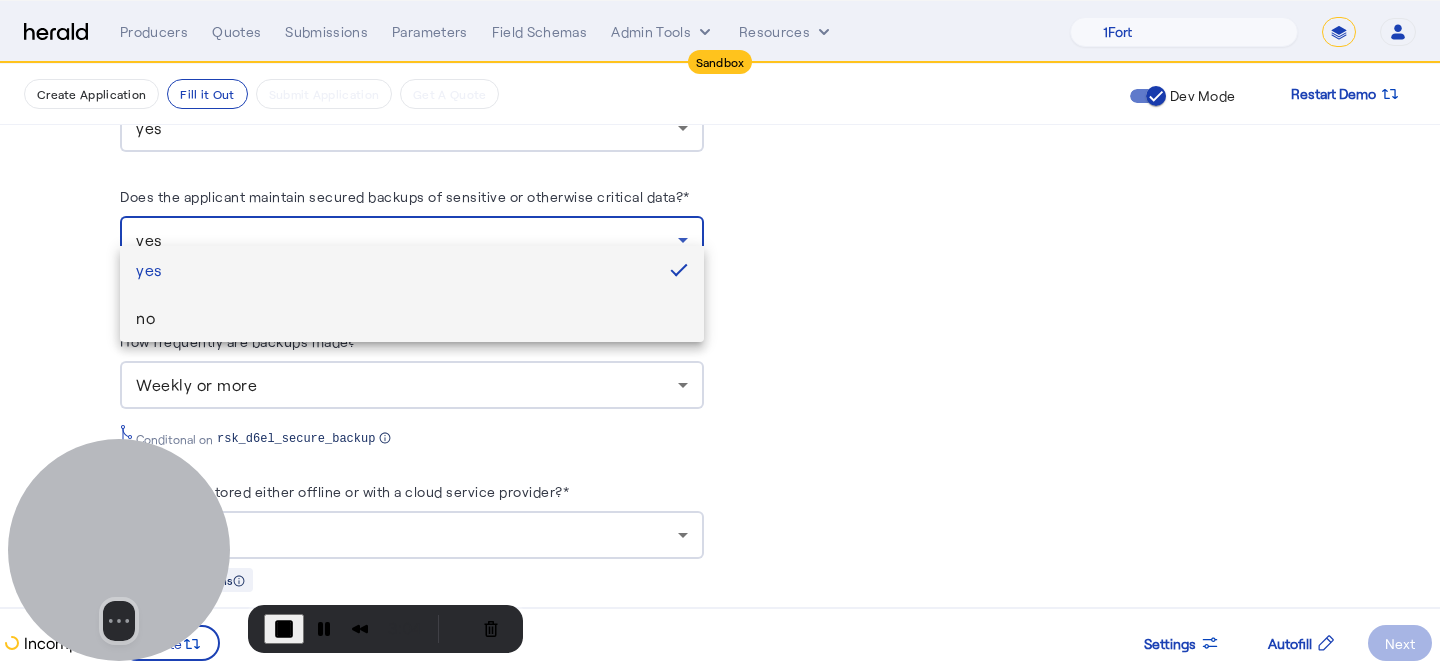 click on "no" at bounding box center (412, 318) 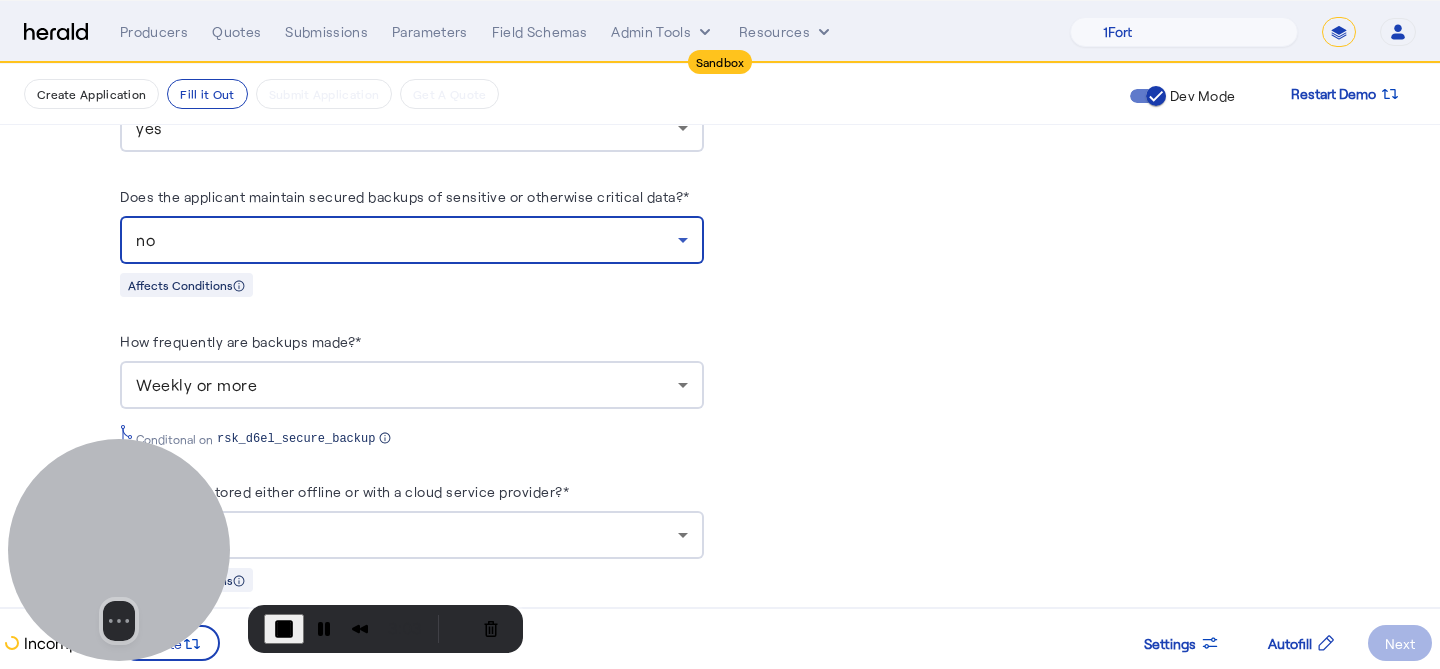 click on "Select video screen size" at bounding box center [119, 627] 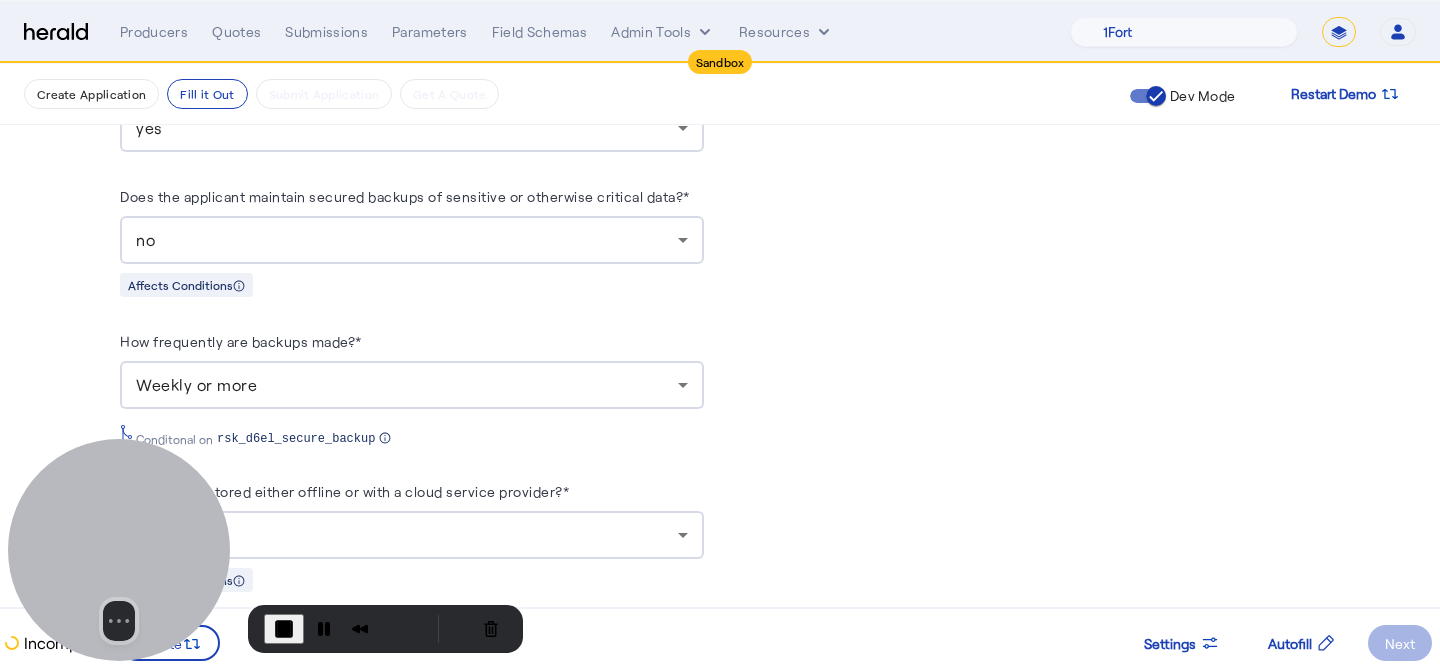 click on "Select video screen size" at bounding box center (119, 627) 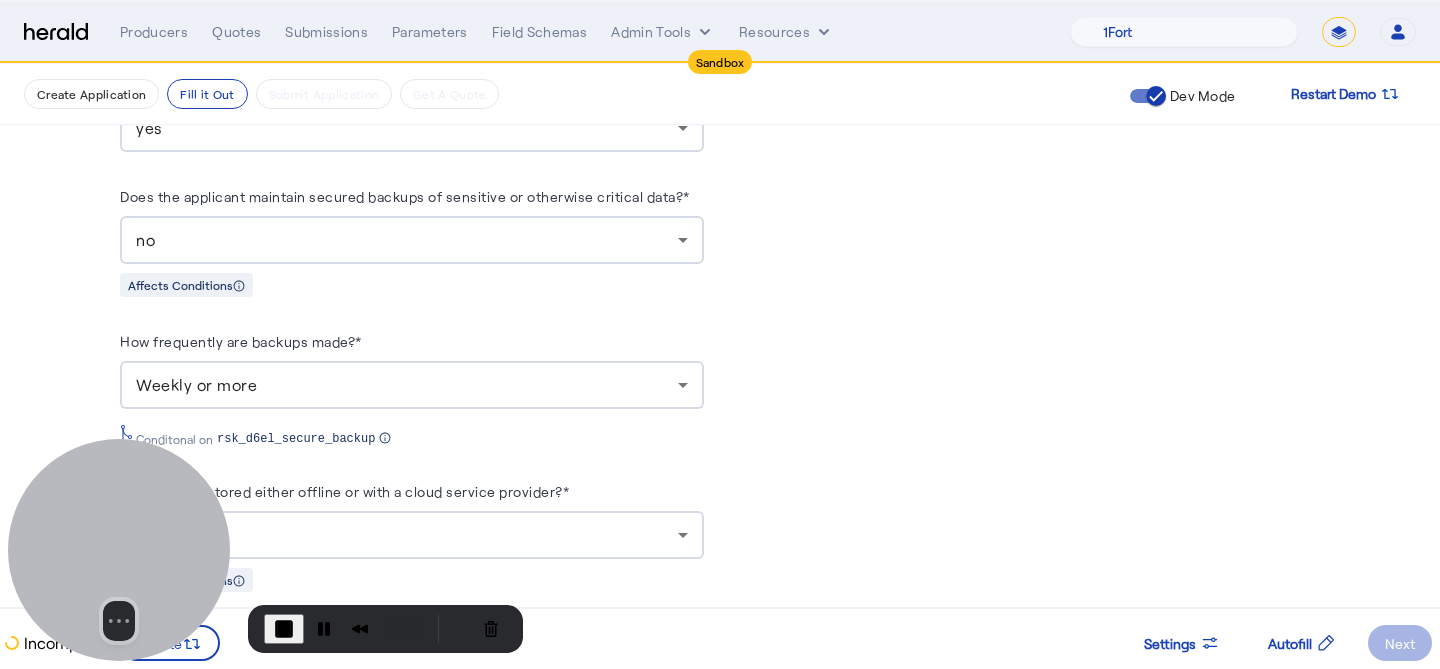 click on "Select video screen size" at bounding box center (119, 627) 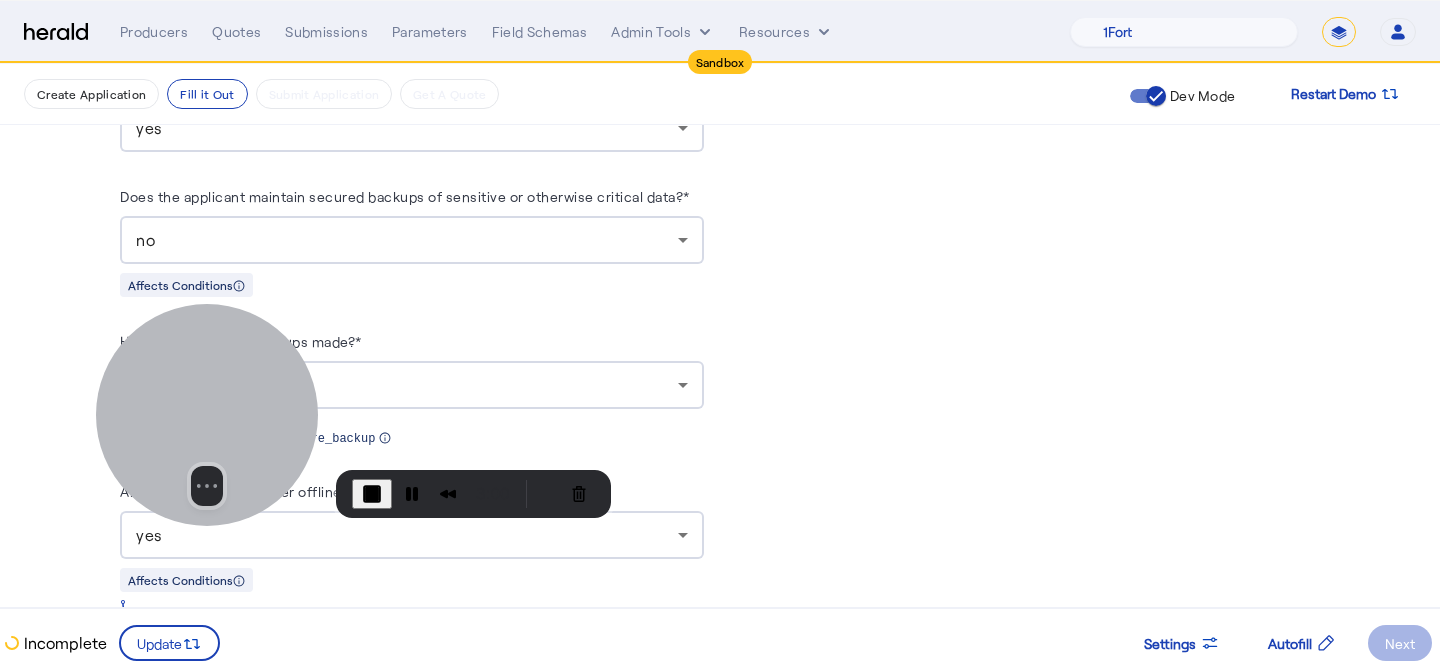 drag, startPoint x: 131, startPoint y: 534, endPoint x: 219, endPoint y: 400, distance: 160.3122 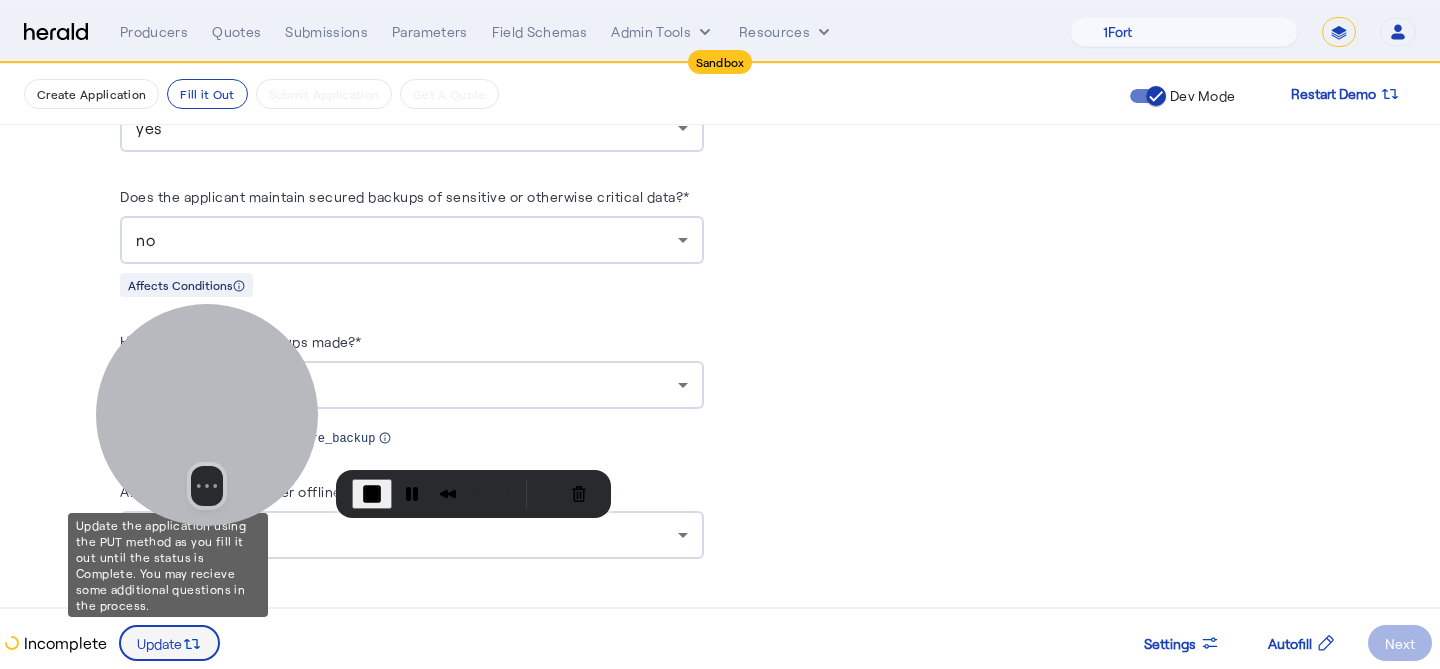 click on "Update" at bounding box center (159, 643) 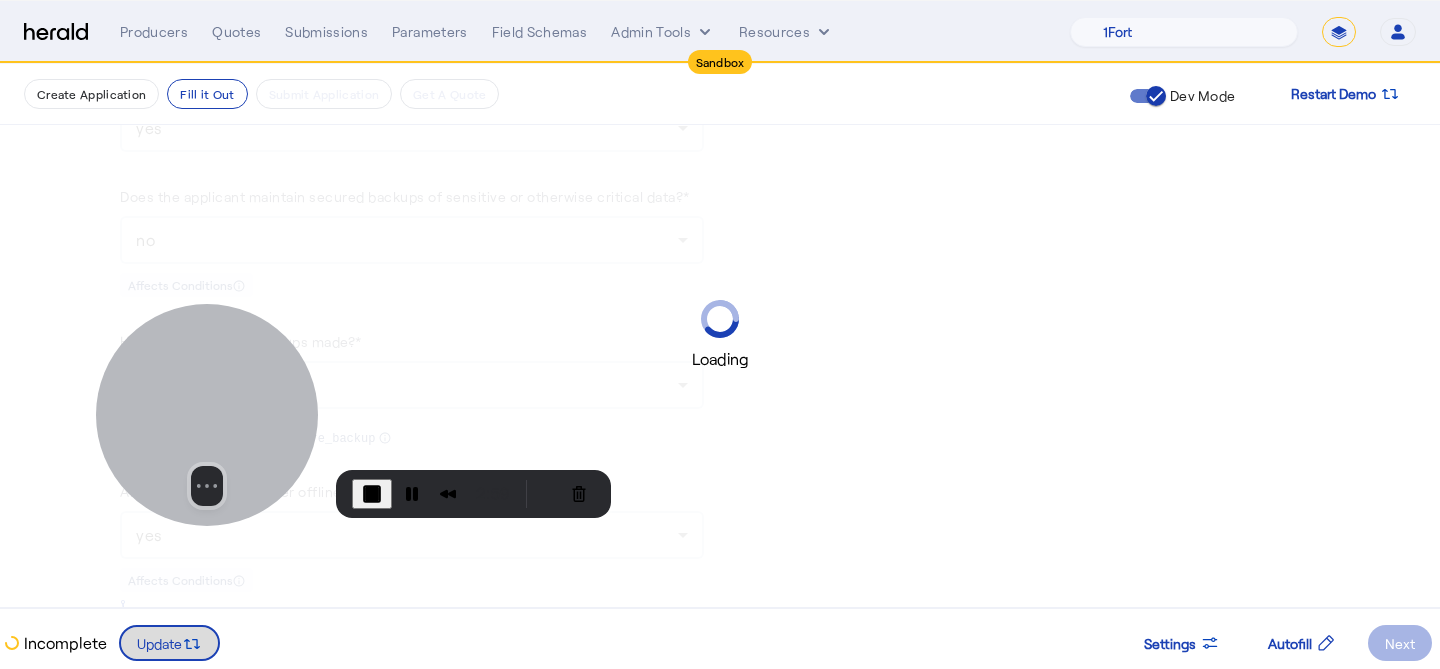 scroll, scrollTop: 0, scrollLeft: 0, axis: both 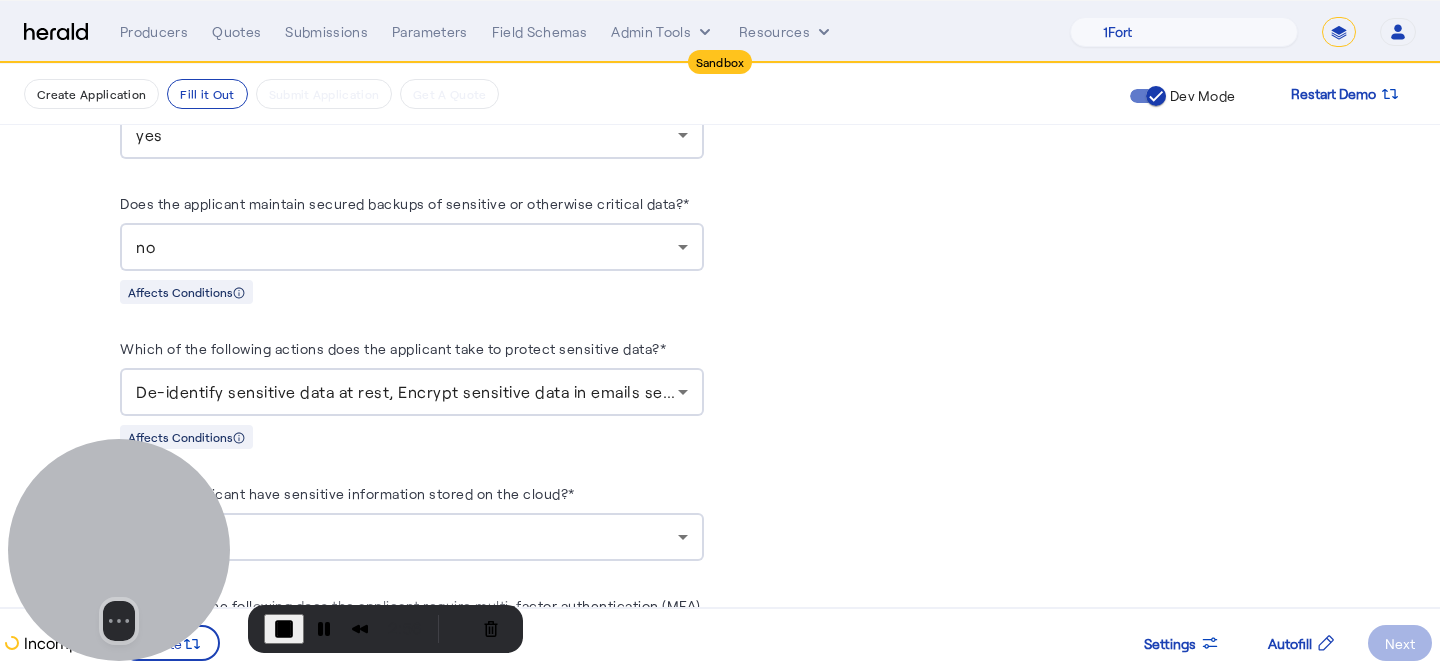 drag, startPoint x: 236, startPoint y: 405, endPoint x: 95, endPoint y: 591, distance: 233.40309 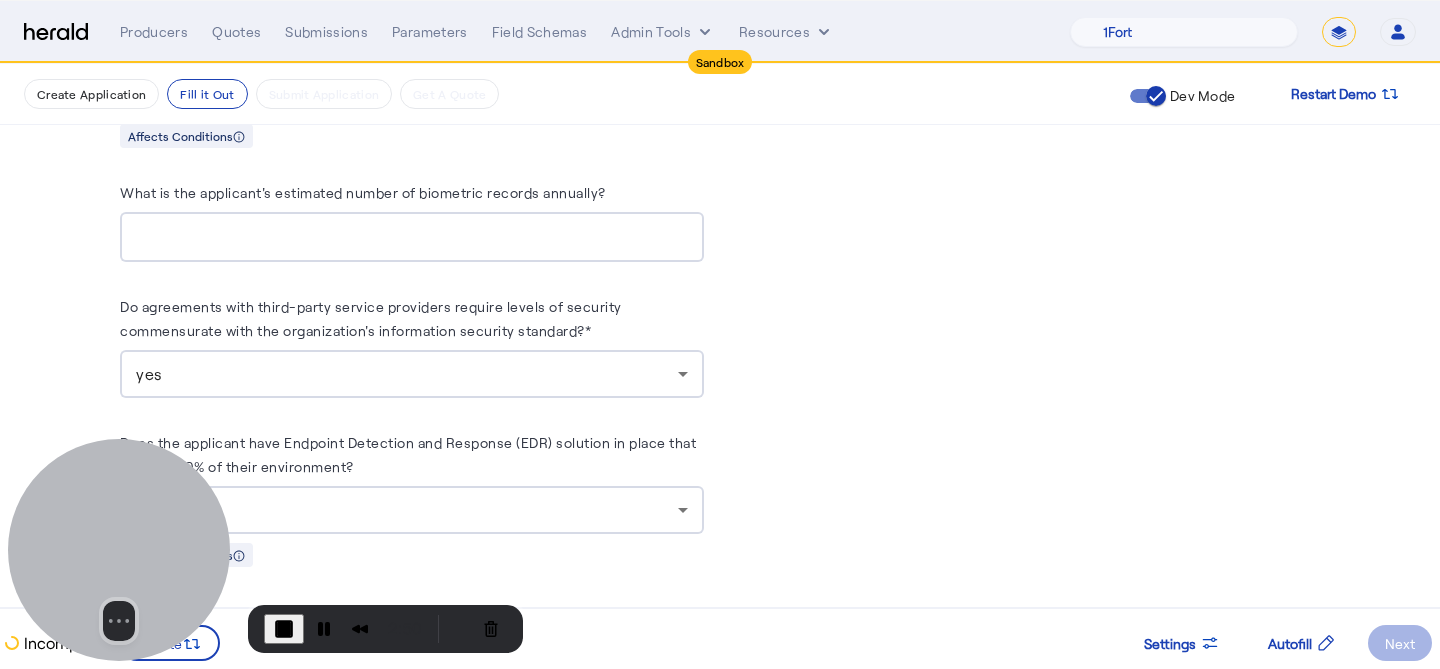 scroll, scrollTop: 4551, scrollLeft: 0, axis: vertical 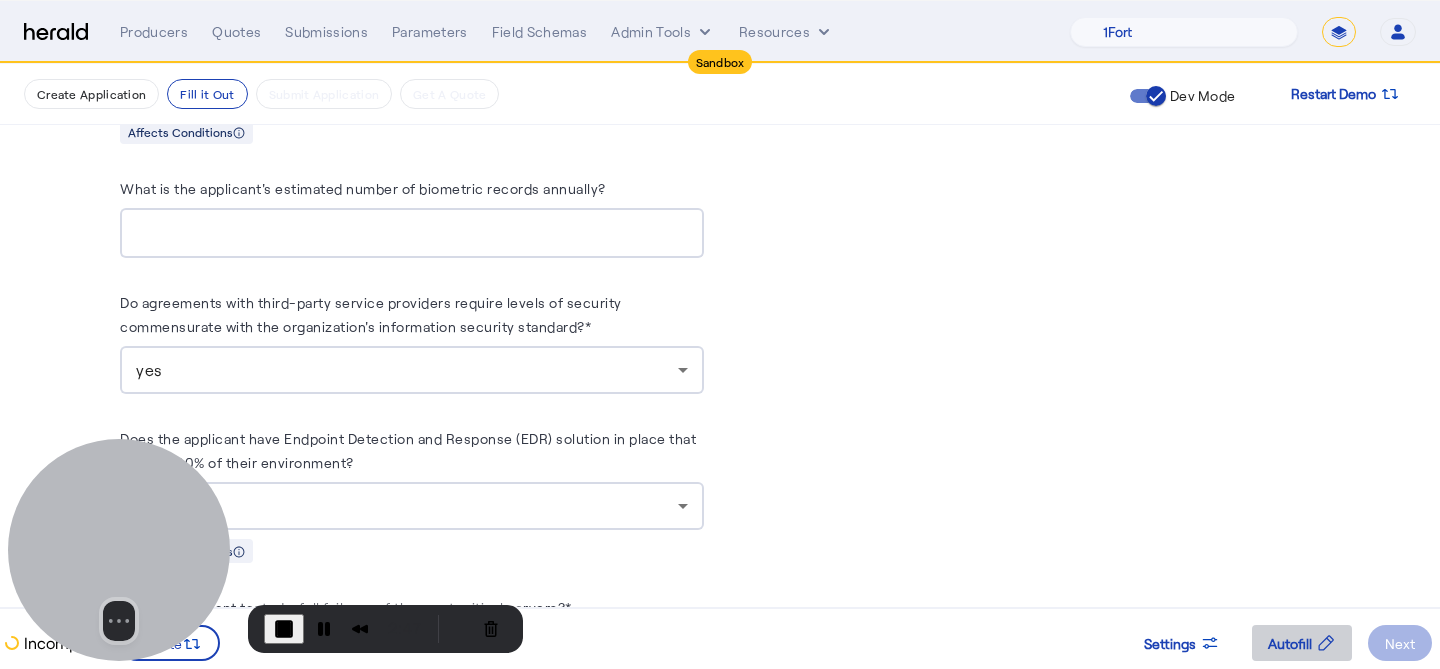 click on "Autofill" at bounding box center [1290, 643] 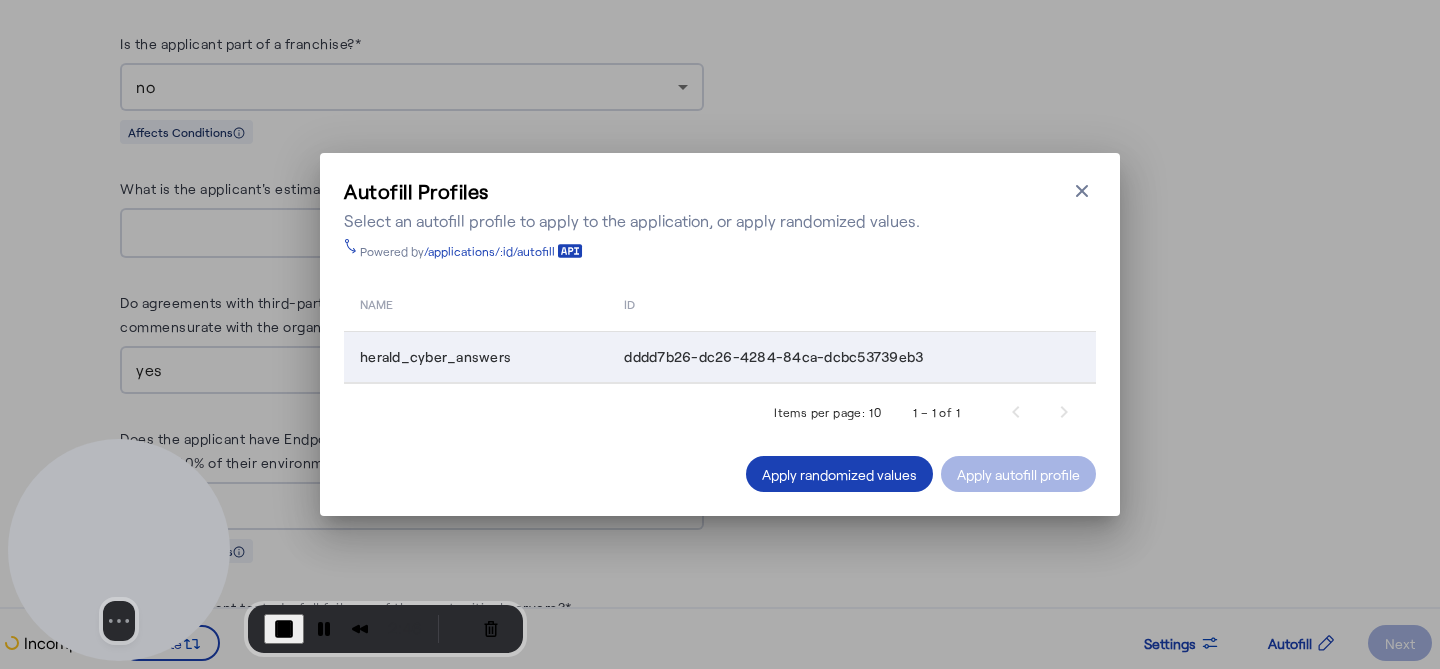 click on "dddd7b26-dc26-4284-84ca-dcbc53739eb3" at bounding box center (773, 357) 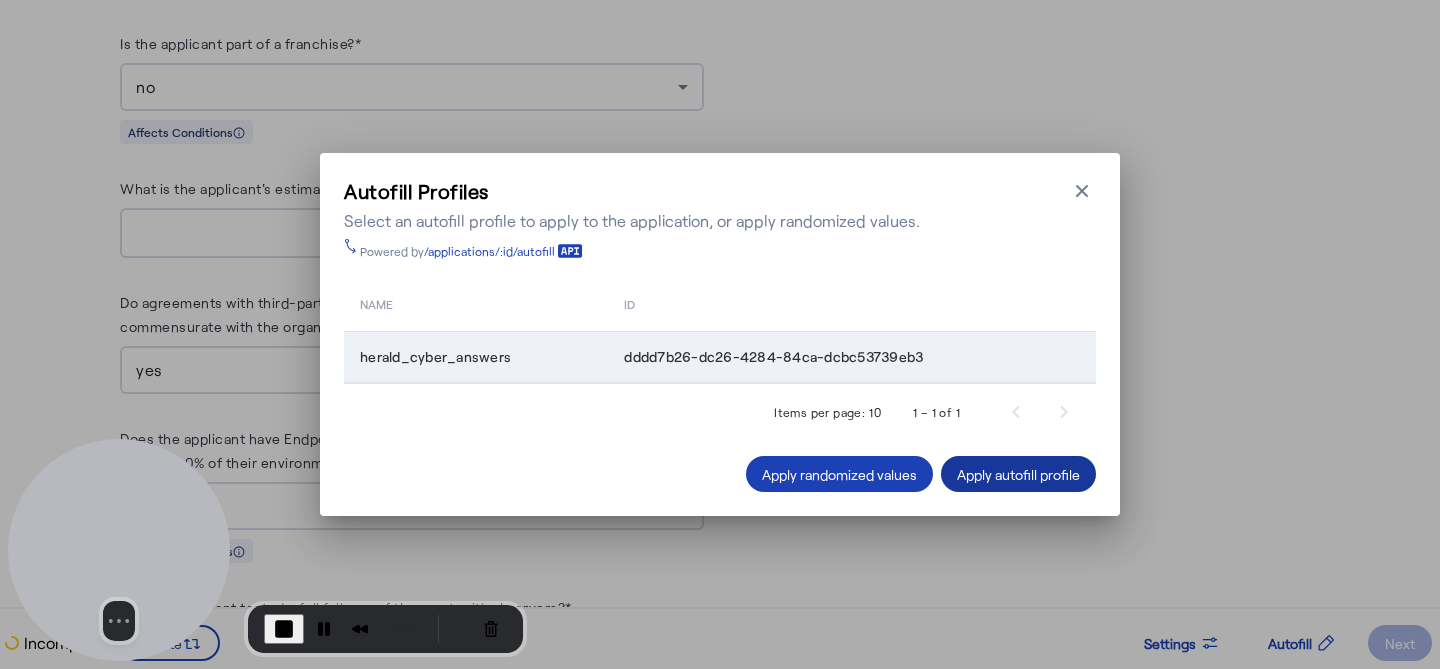 click at bounding box center (1018, 474) 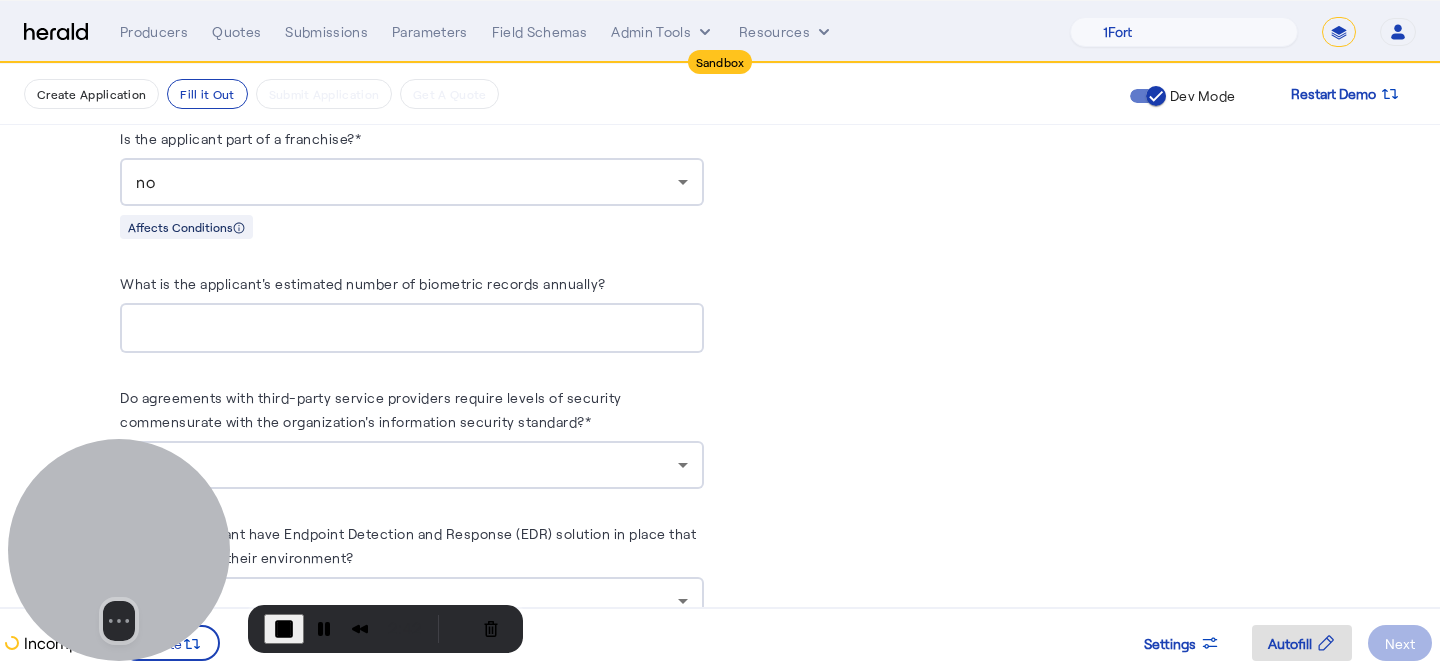 scroll, scrollTop: 4459, scrollLeft: 0, axis: vertical 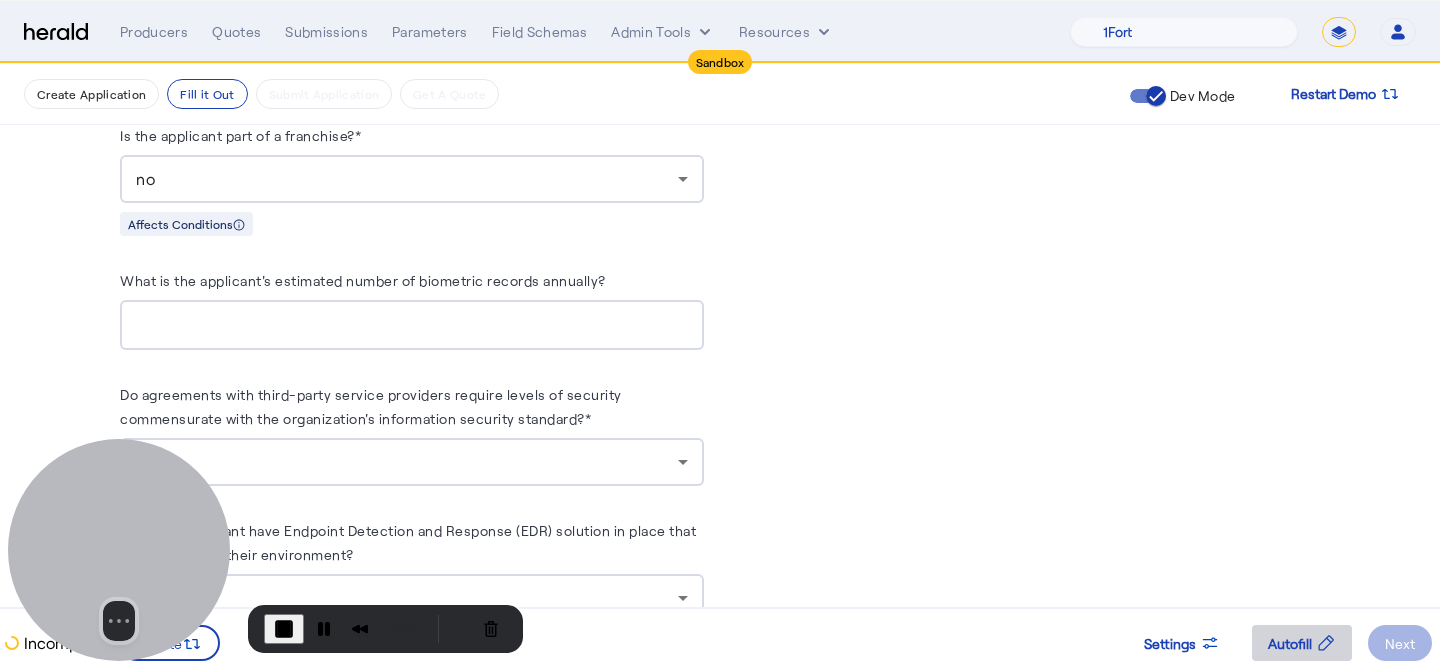 click on "Autofill" at bounding box center [1290, 643] 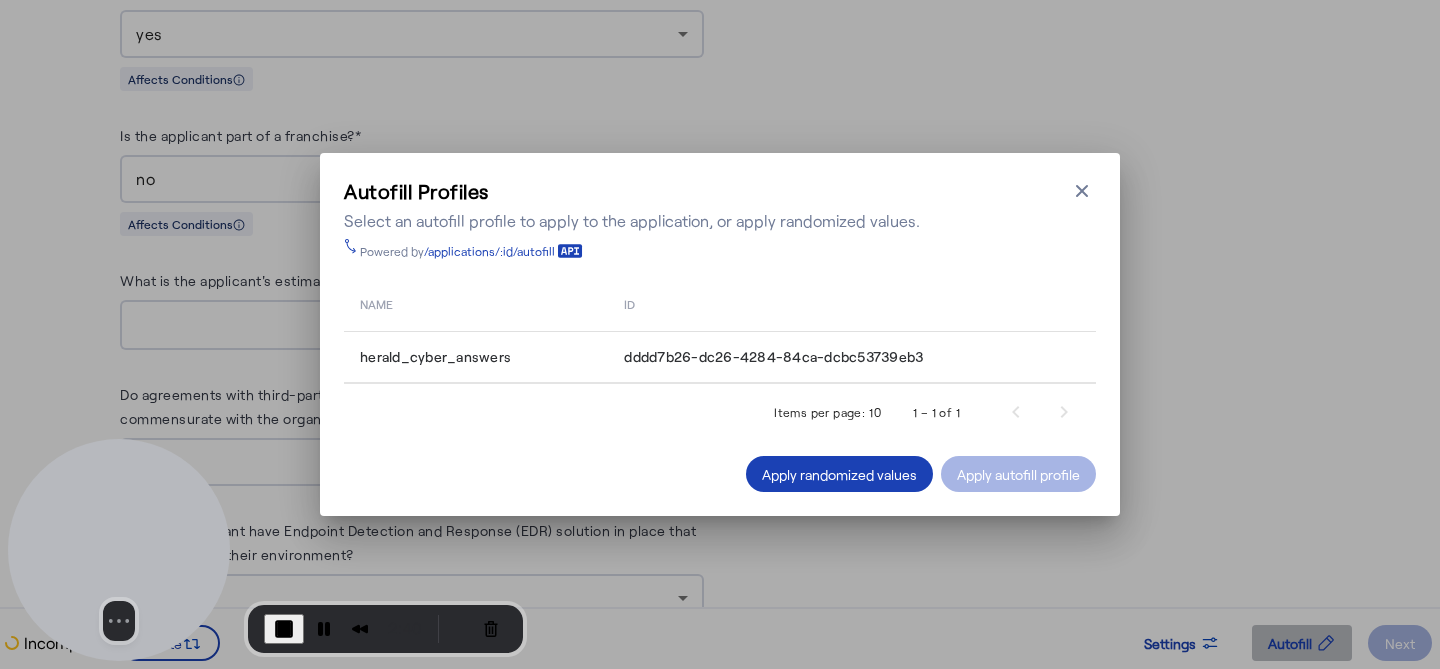 scroll, scrollTop: 0, scrollLeft: 0, axis: both 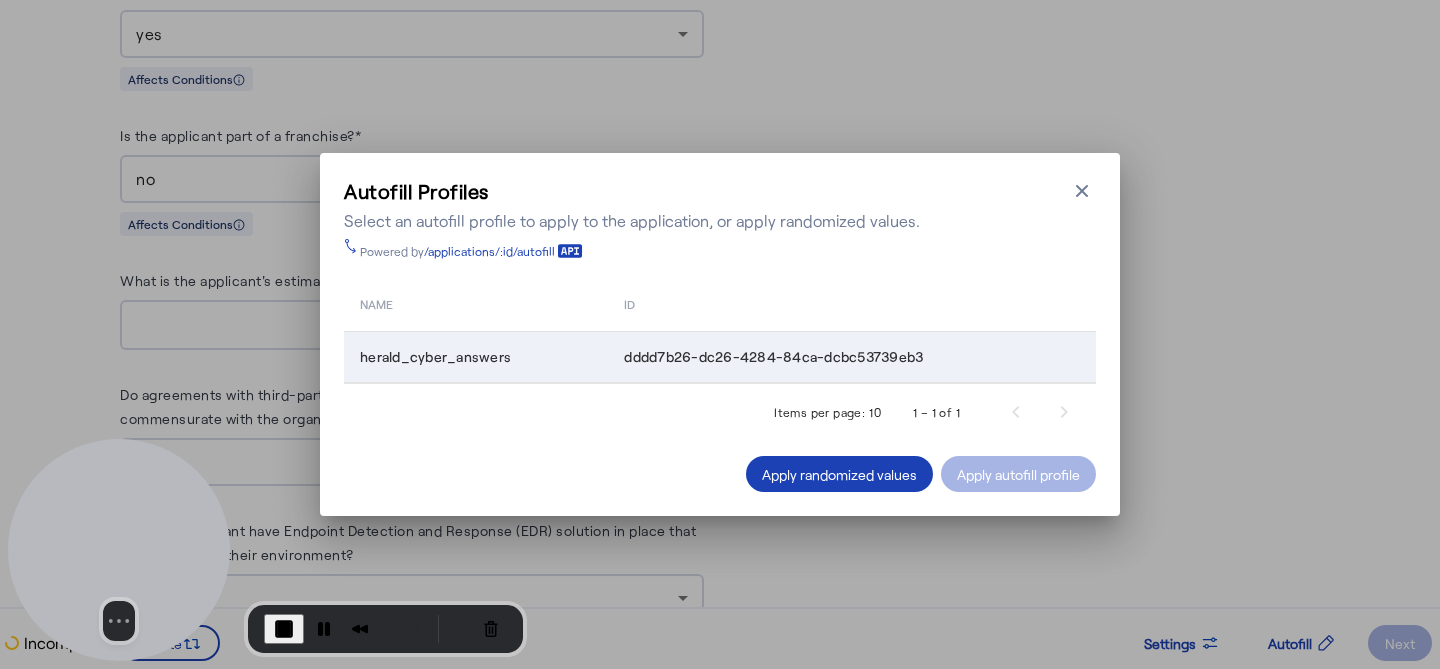click on "dddd7b26-dc26-4284-84ca-dcbc53739eb3" at bounding box center [773, 357] 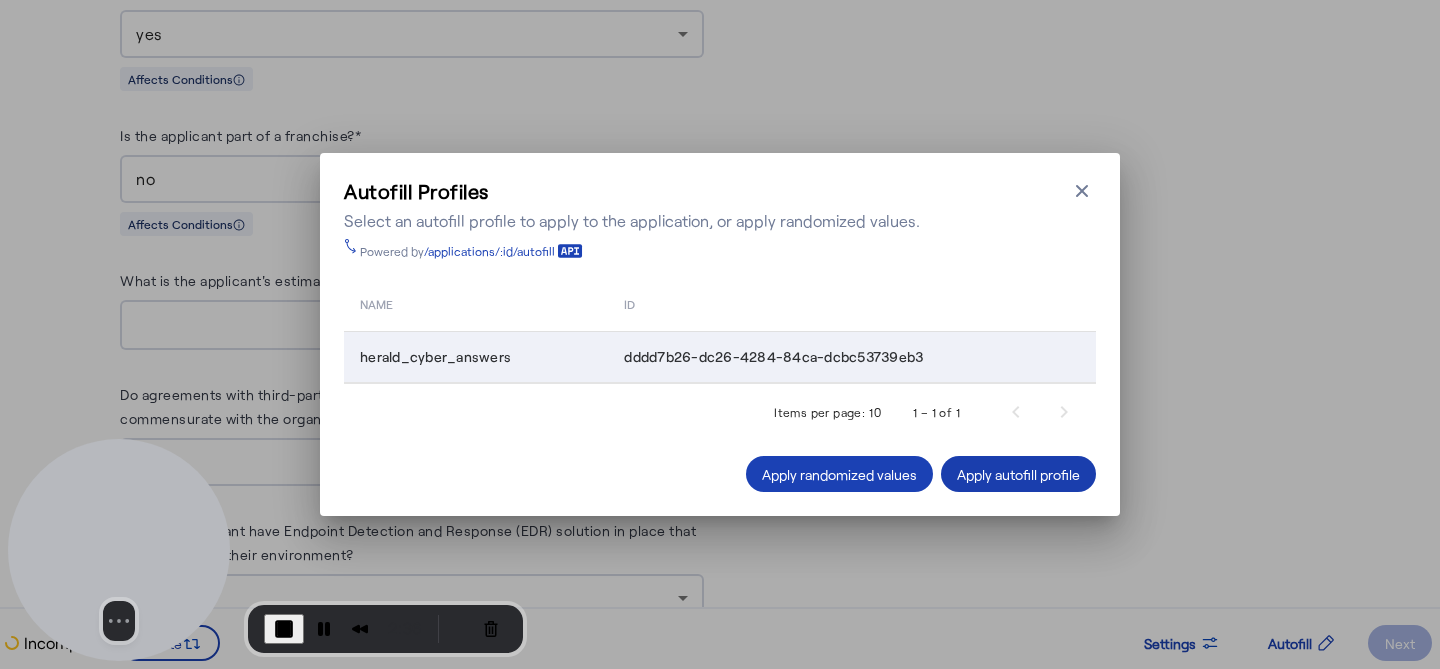 click on "Apply autofill profile" at bounding box center (1018, 474) 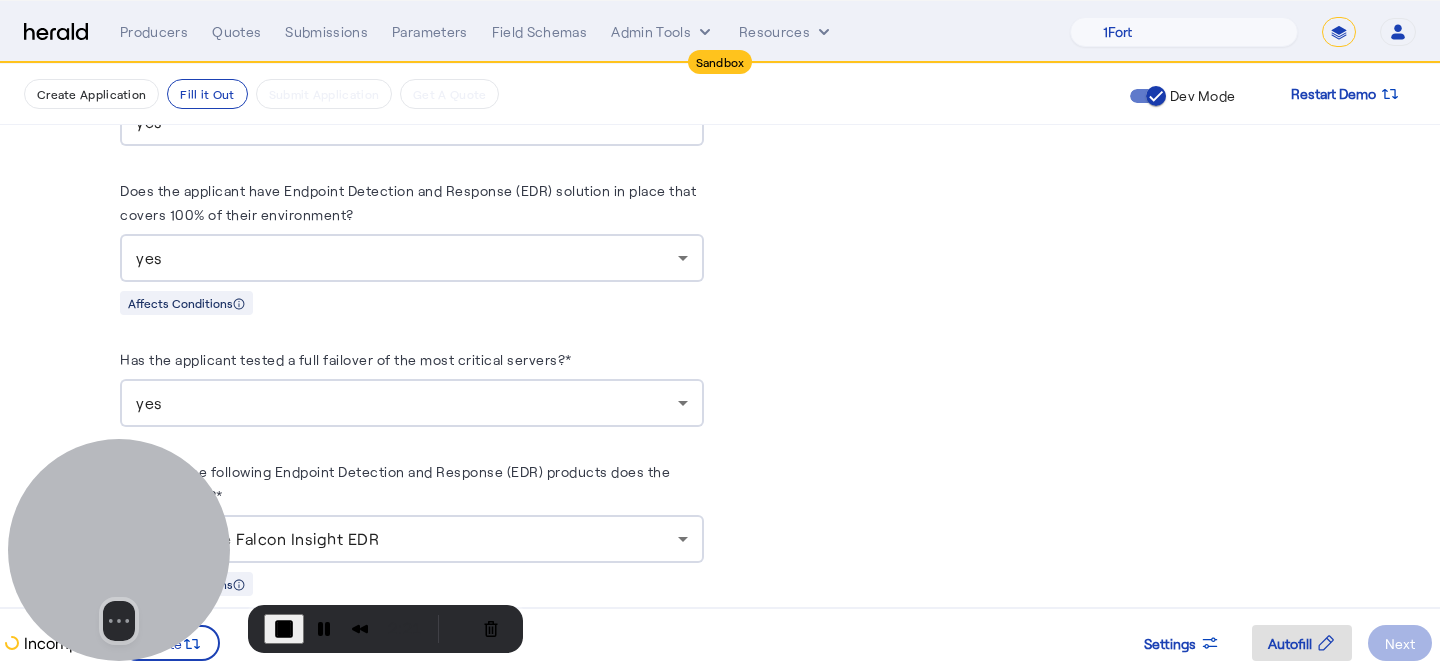 scroll, scrollTop: 4806, scrollLeft: 0, axis: vertical 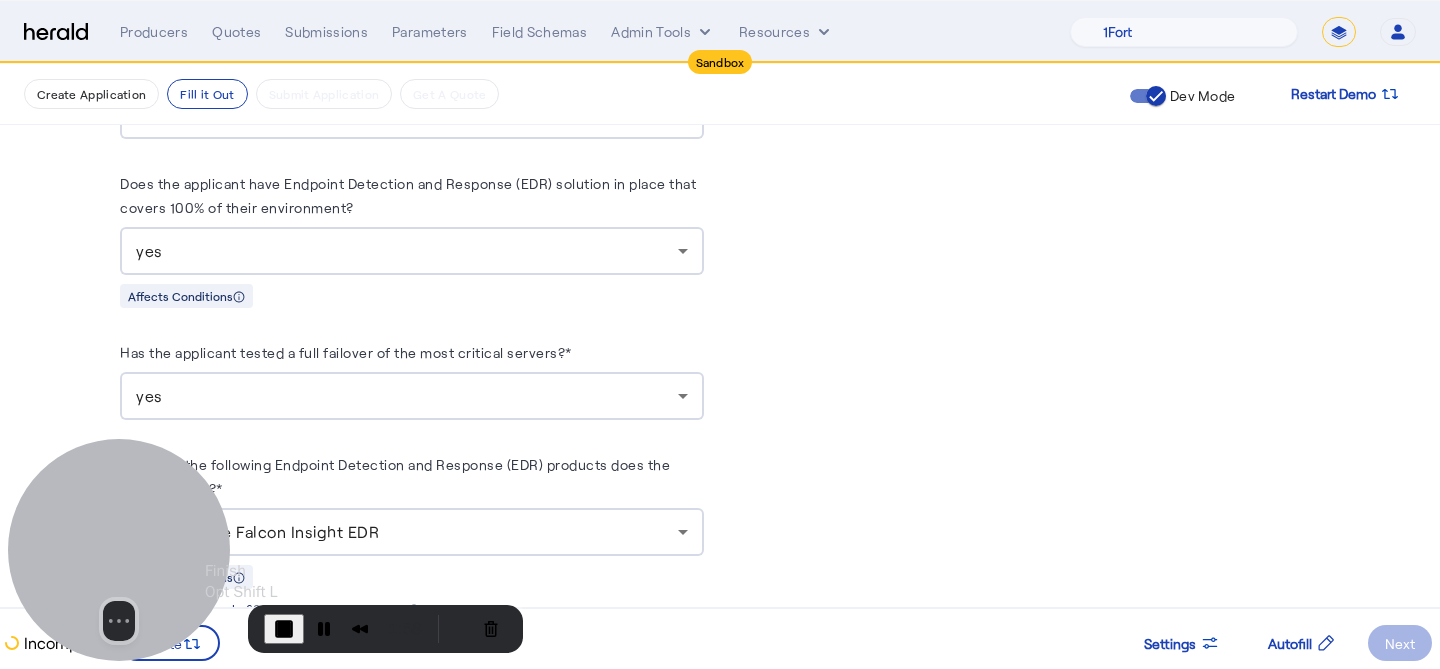 click at bounding box center (284, 629) 